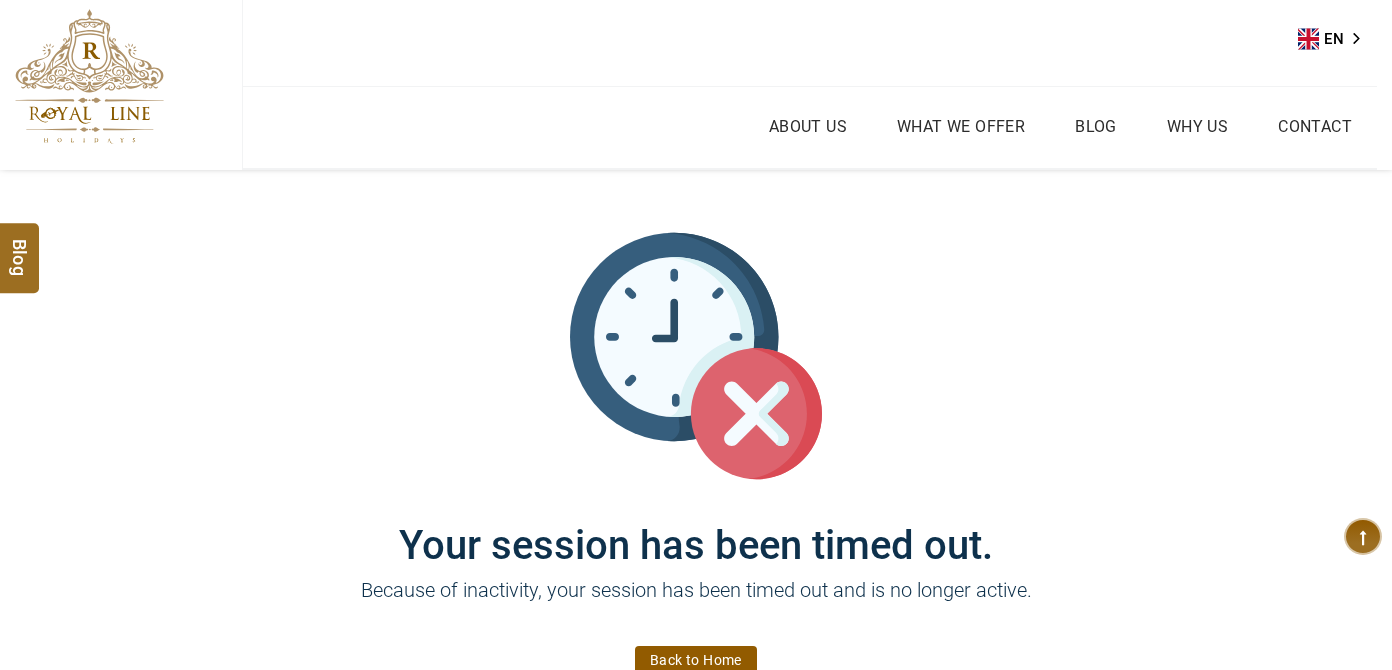 scroll, scrollTop: 545, scrollLeft: 0, axis: vertical 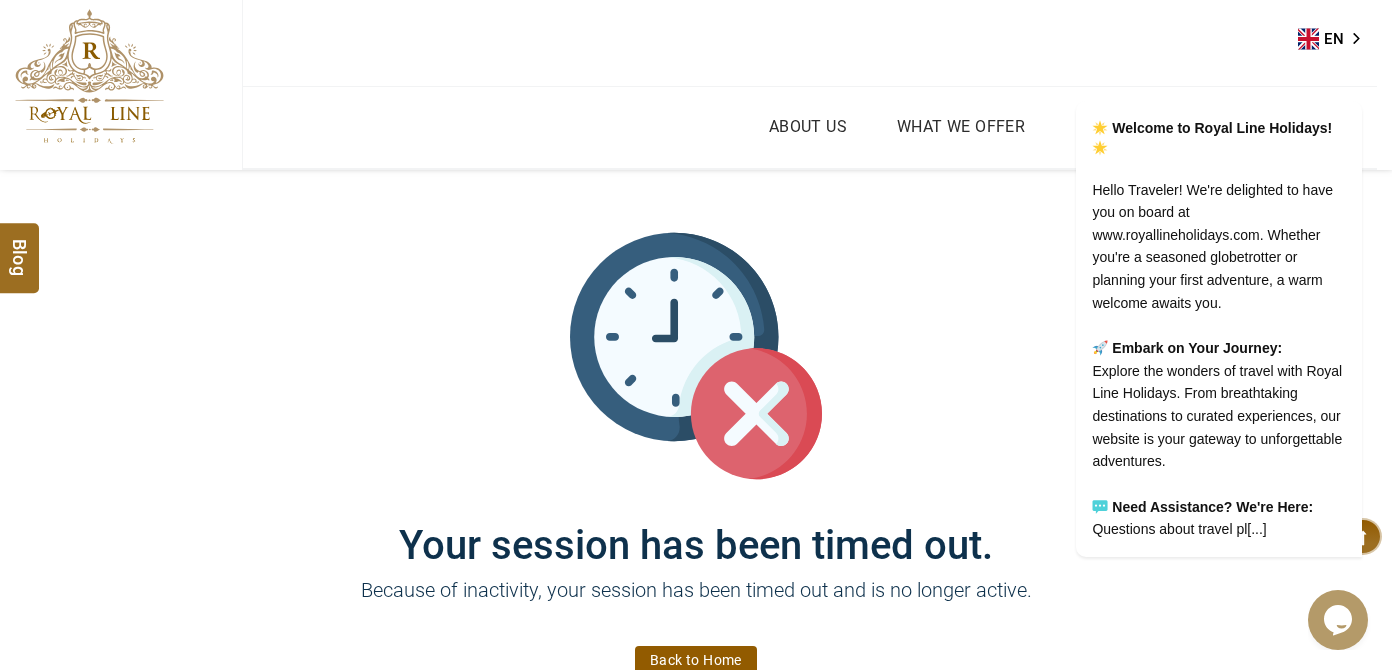 click at bounding box center [89, 76] 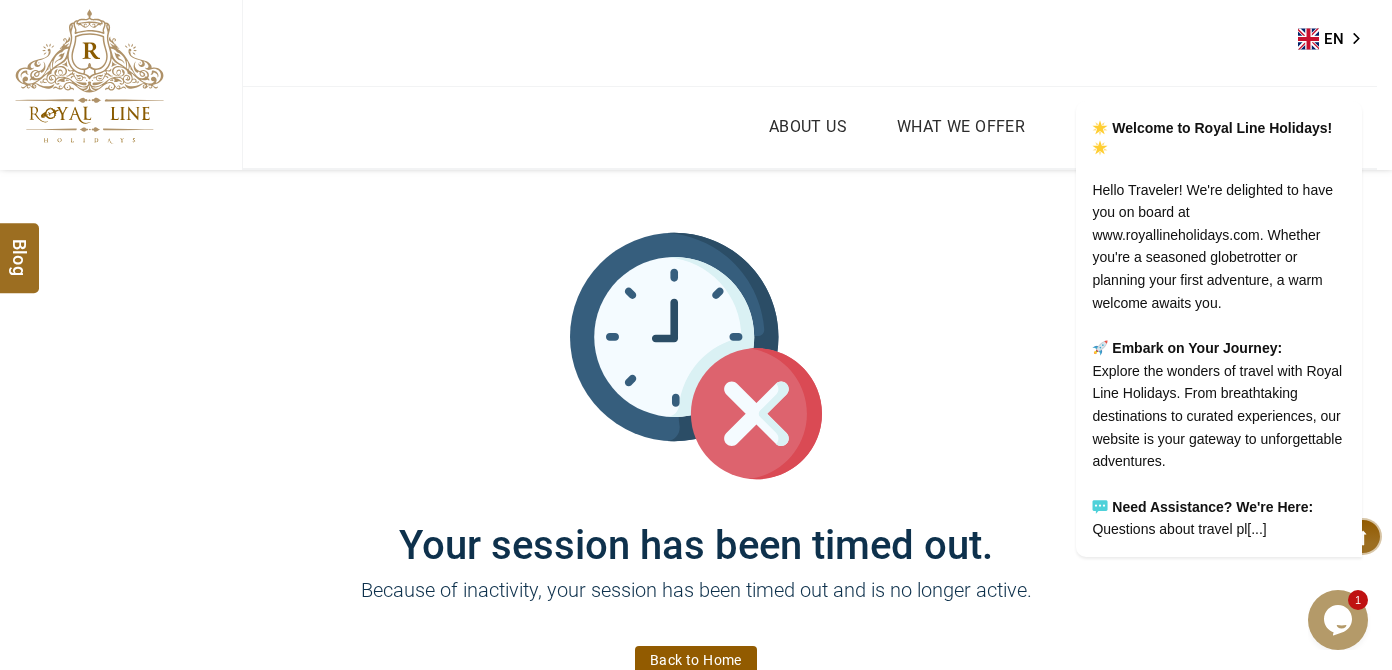 click at bounding box center [89, 76] 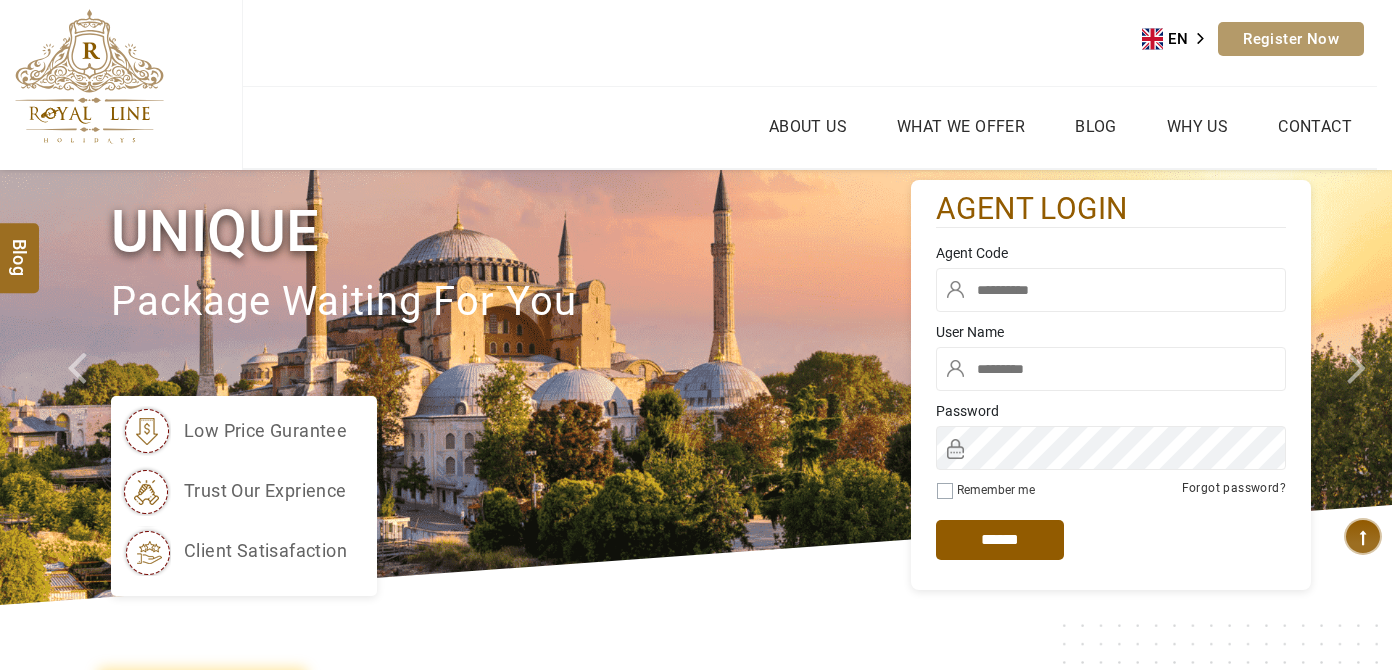 scroll, scrollTop: 0, scrollLeft: 0, axis: both 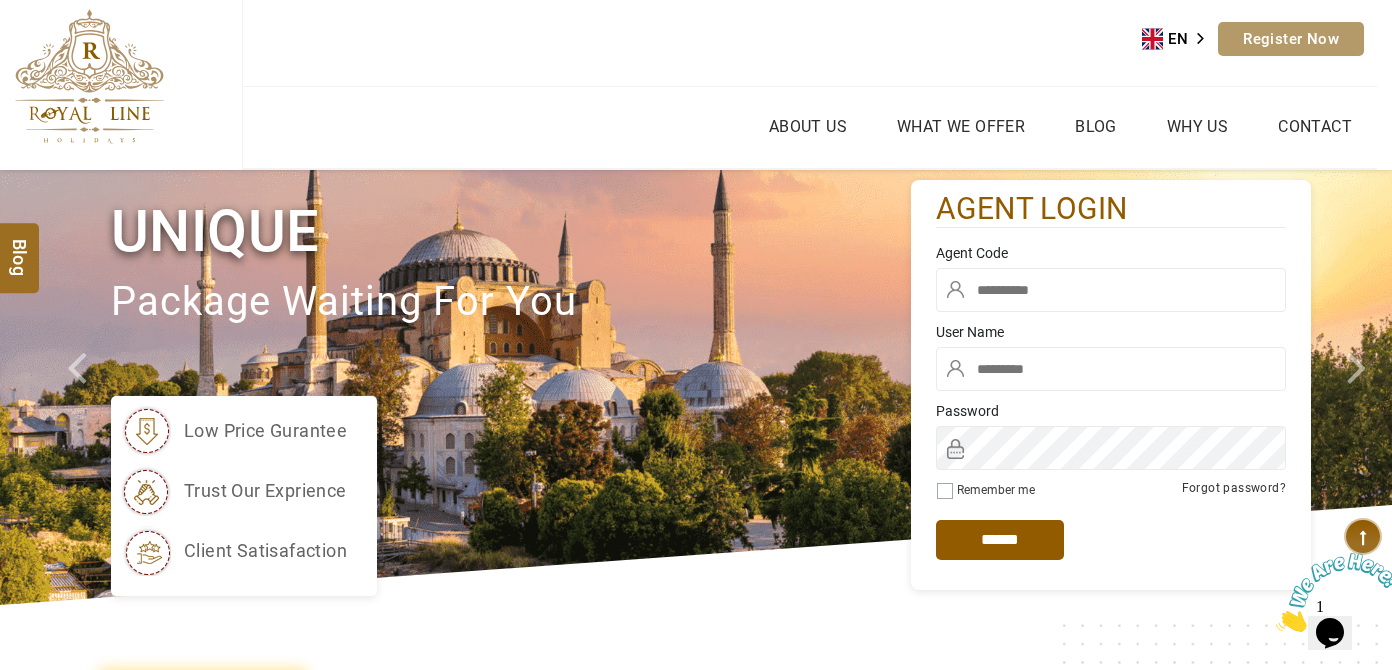 type on "******" 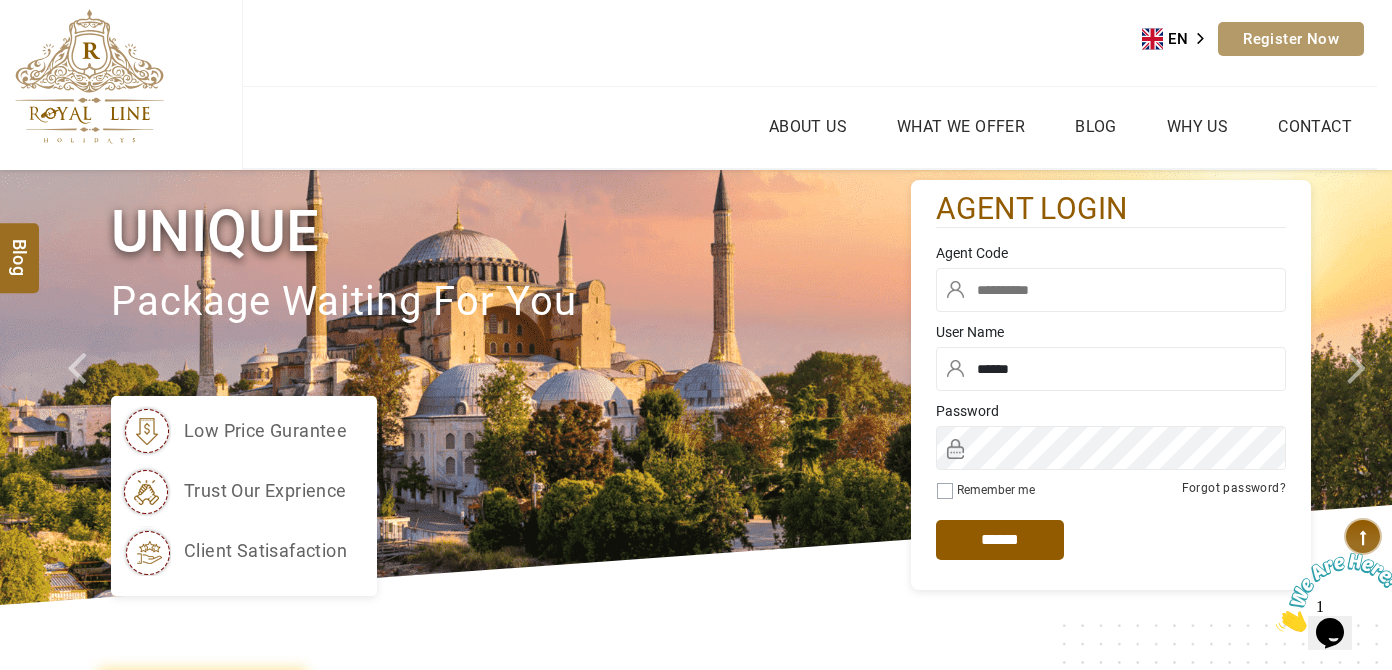 click at bounding box center (1111, 295) 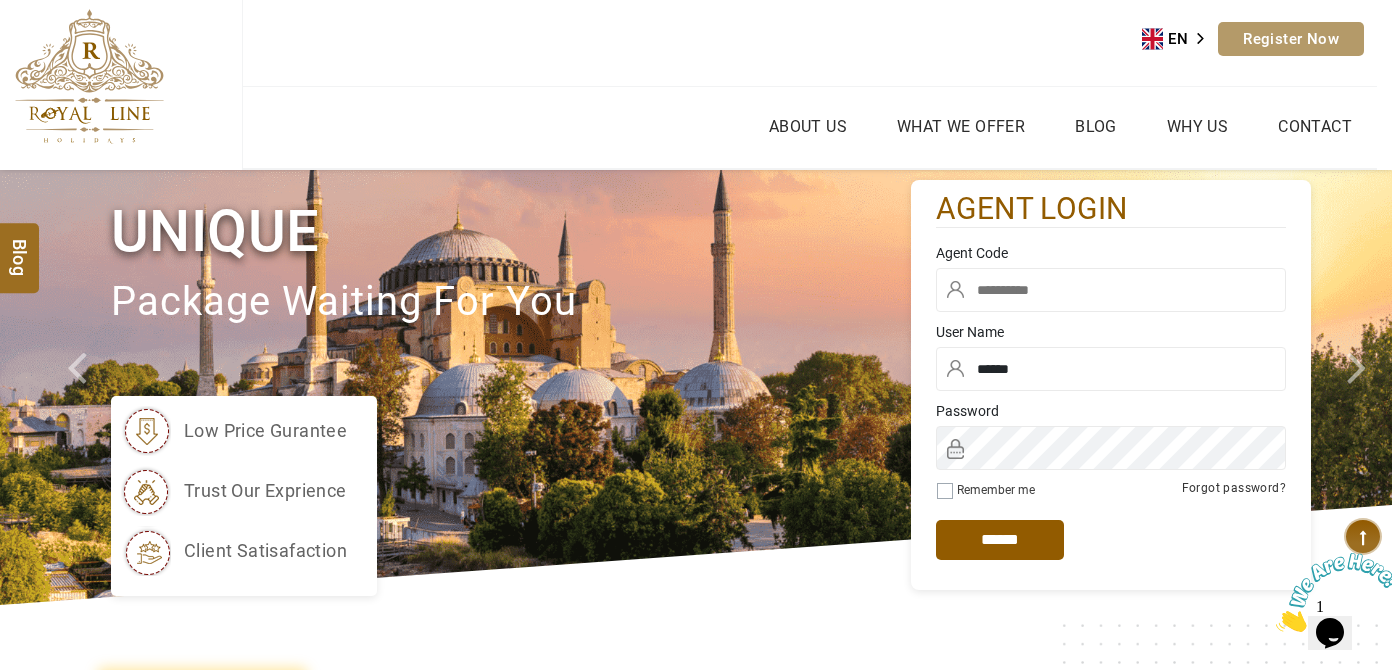click at bounding box center [1111, 290] 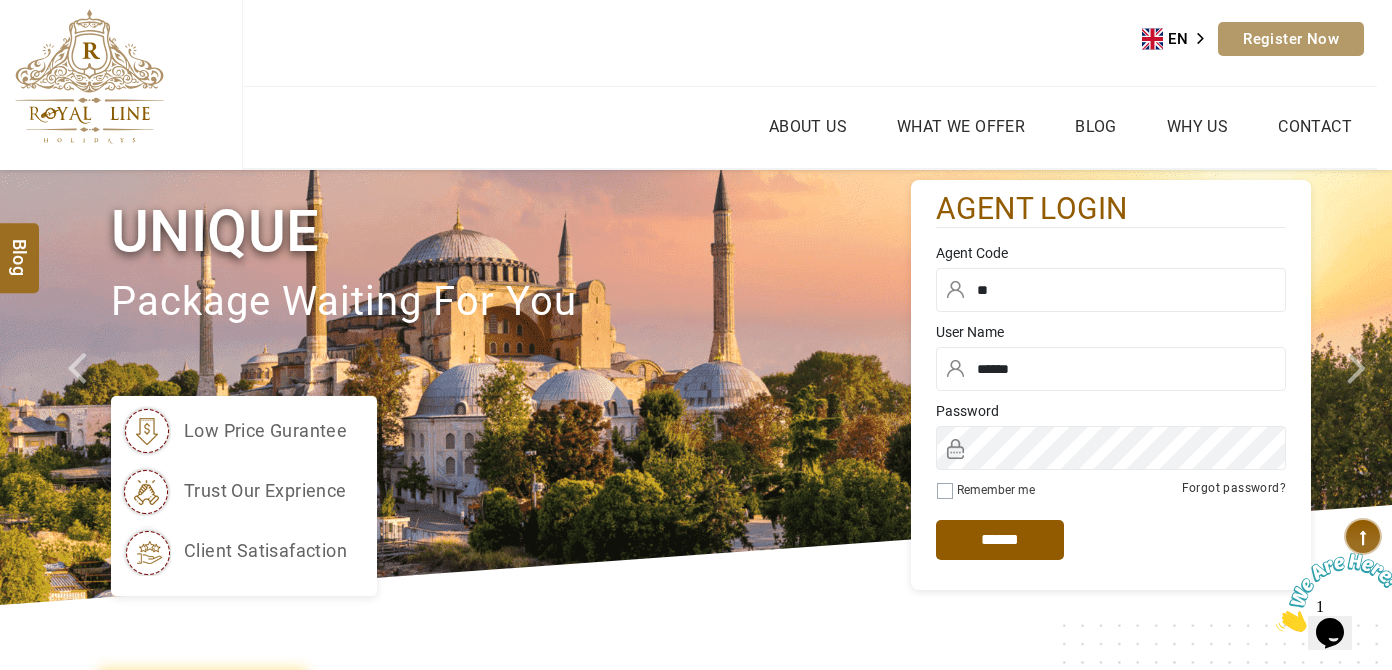 type on "*" 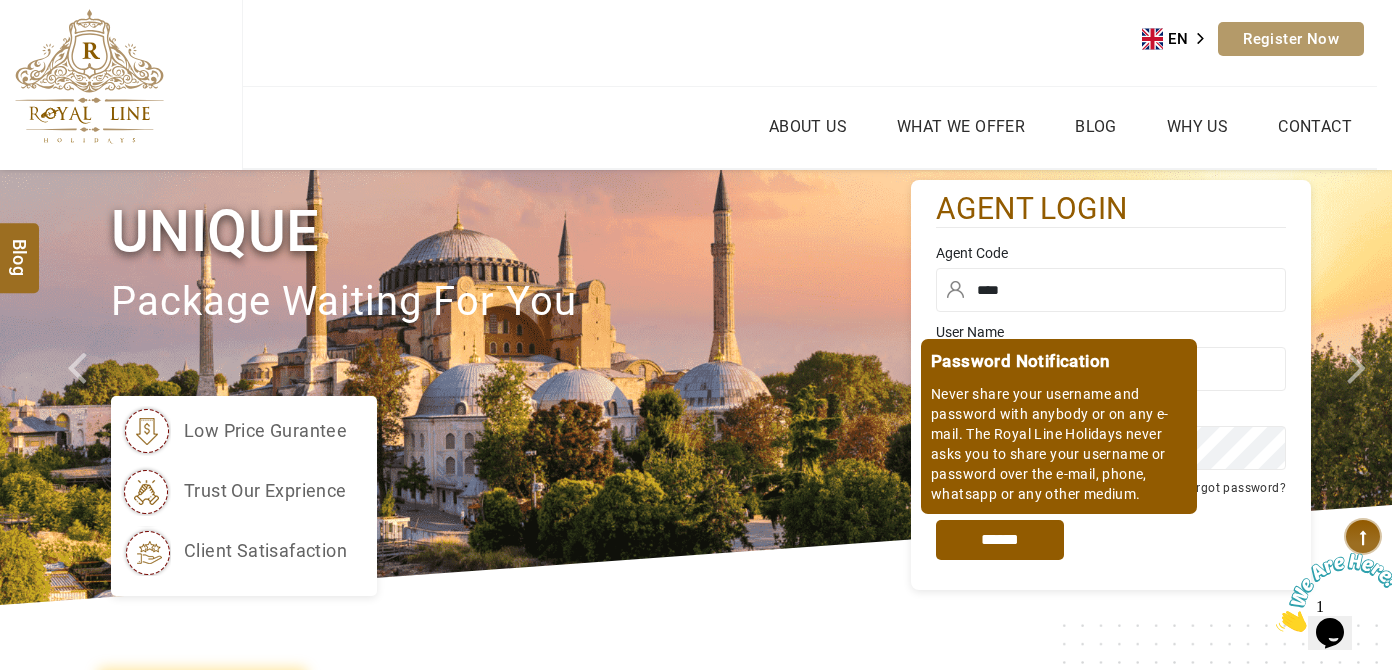 type on "****" 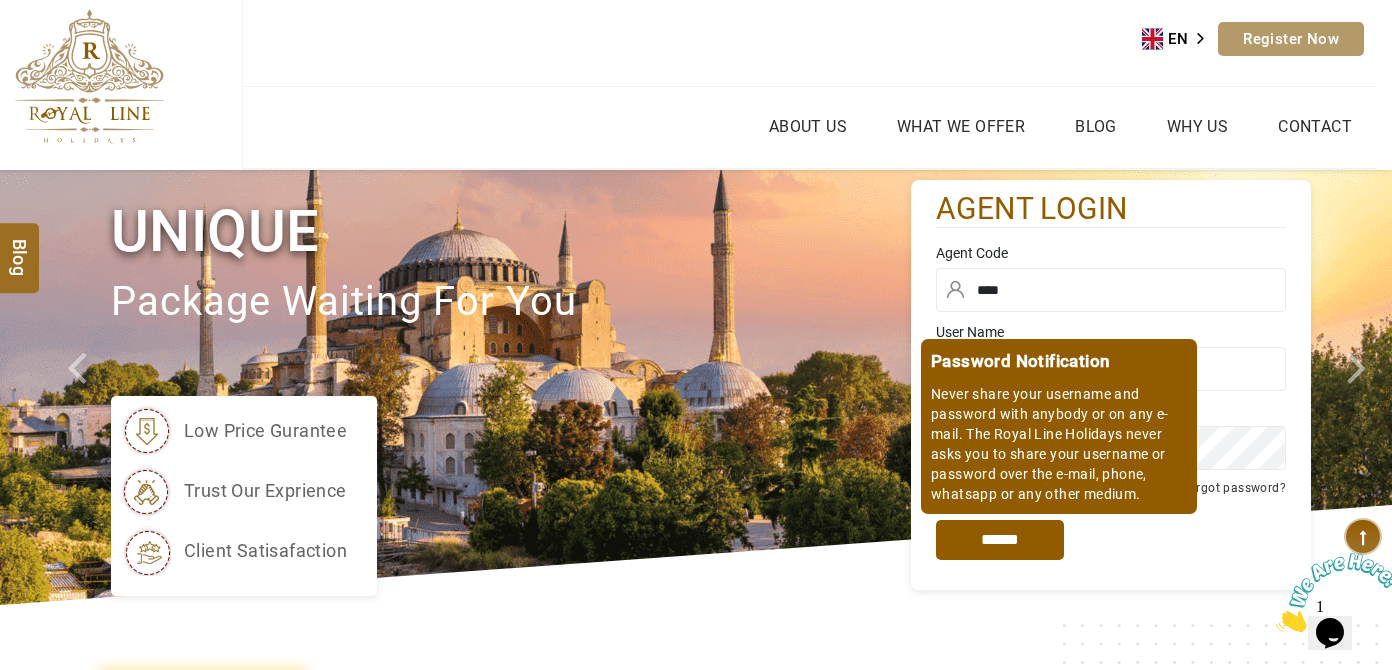 click on "*****" at bounding box center (1000, 540) 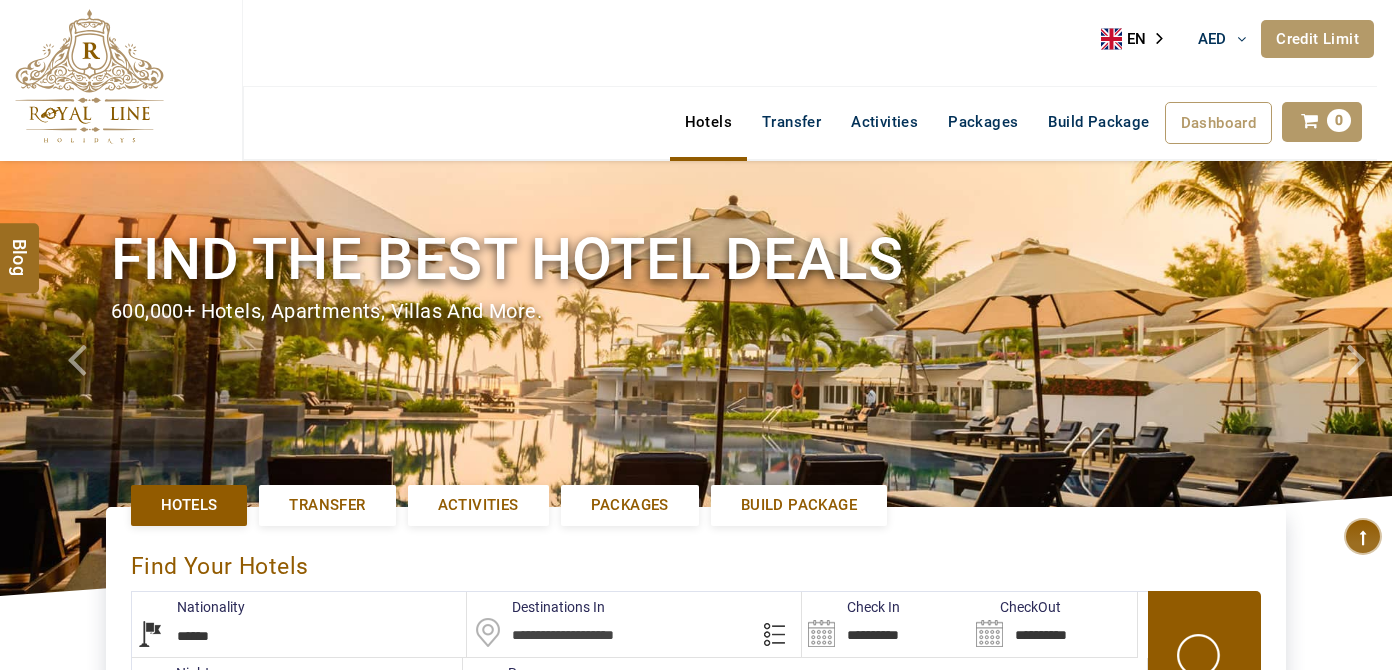 select on "******" 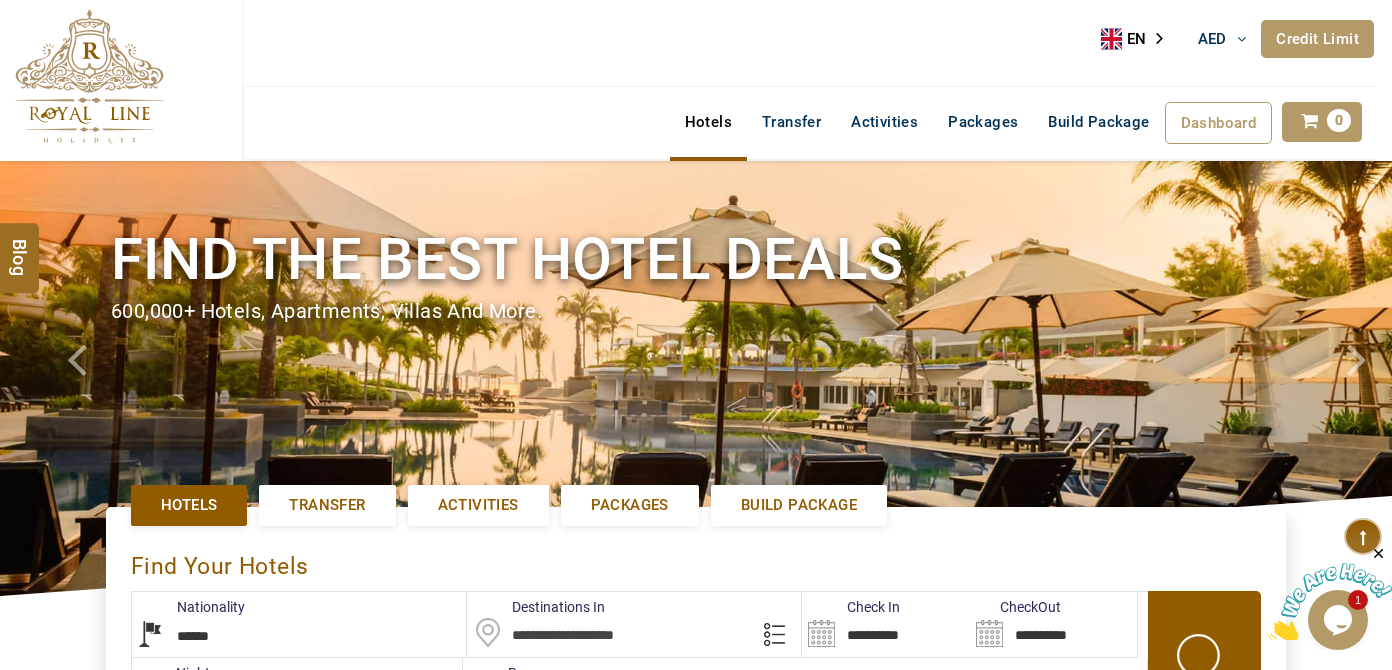 scroll, scrollTop: 0, scrollLeft: 0, axis: both 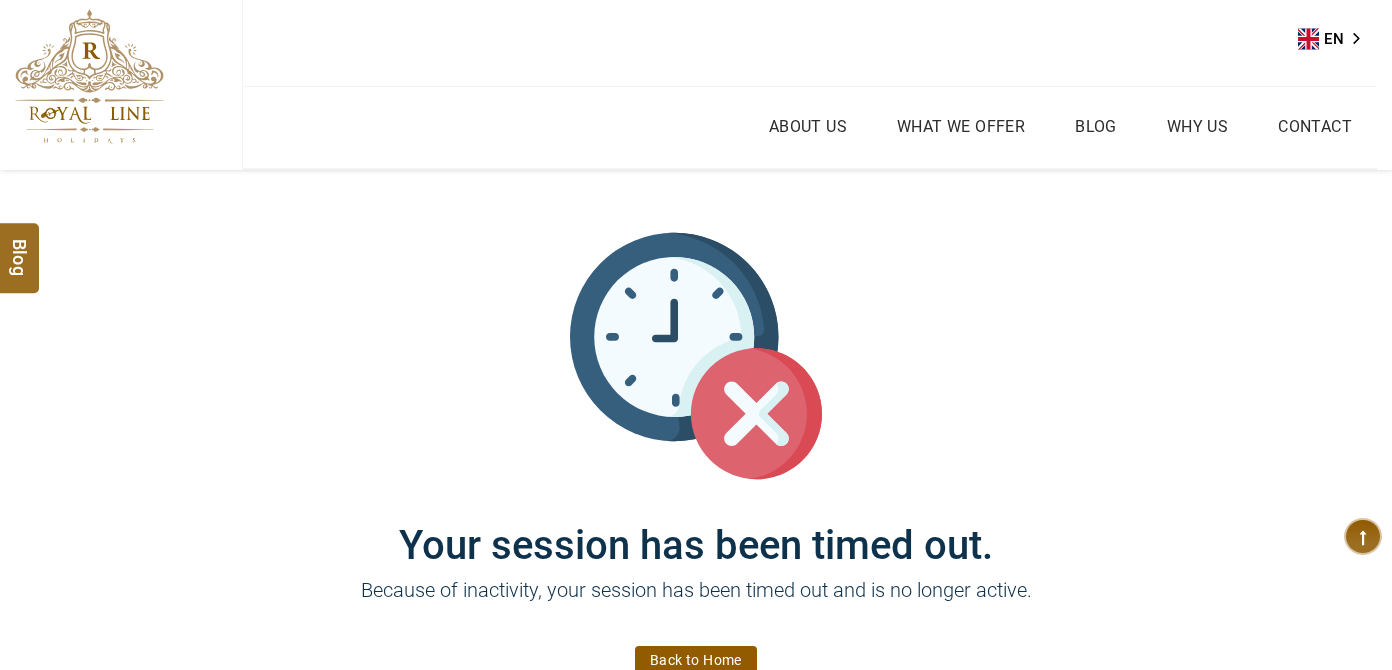 click at bounding box center [89, 76] 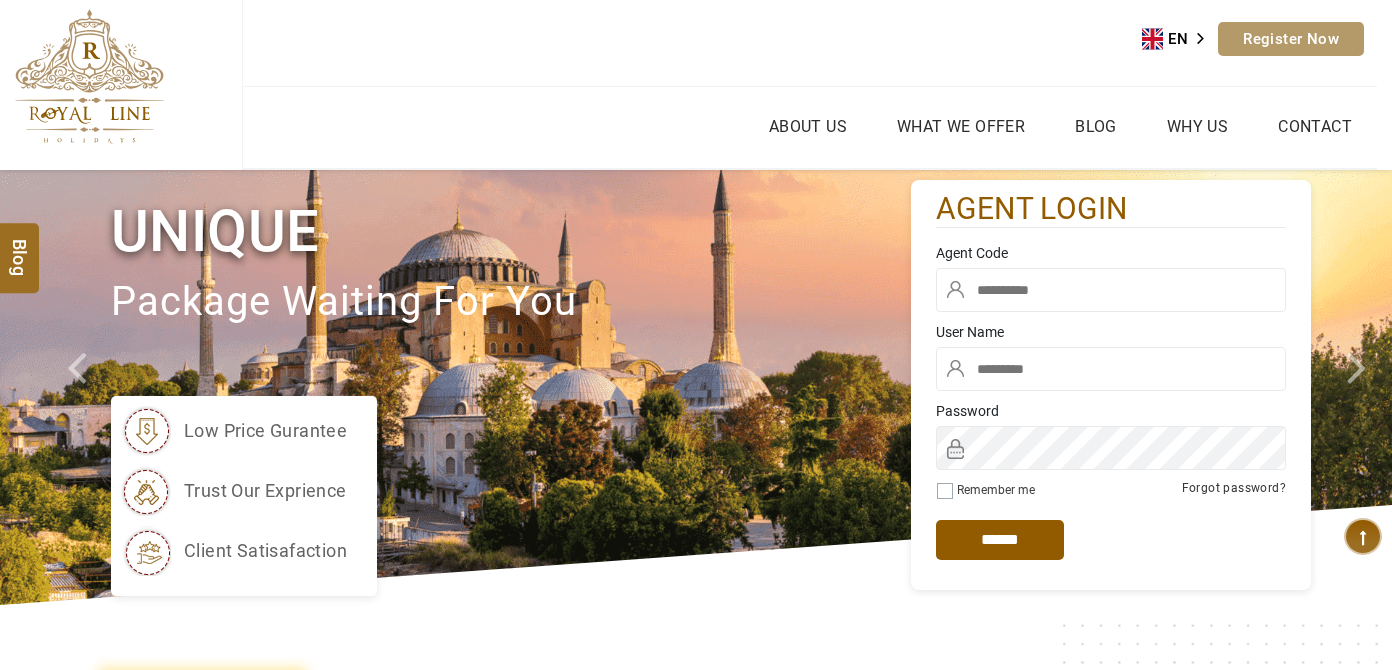 scroll, scrollTop: 0, scrollLeft: 0, axis: both 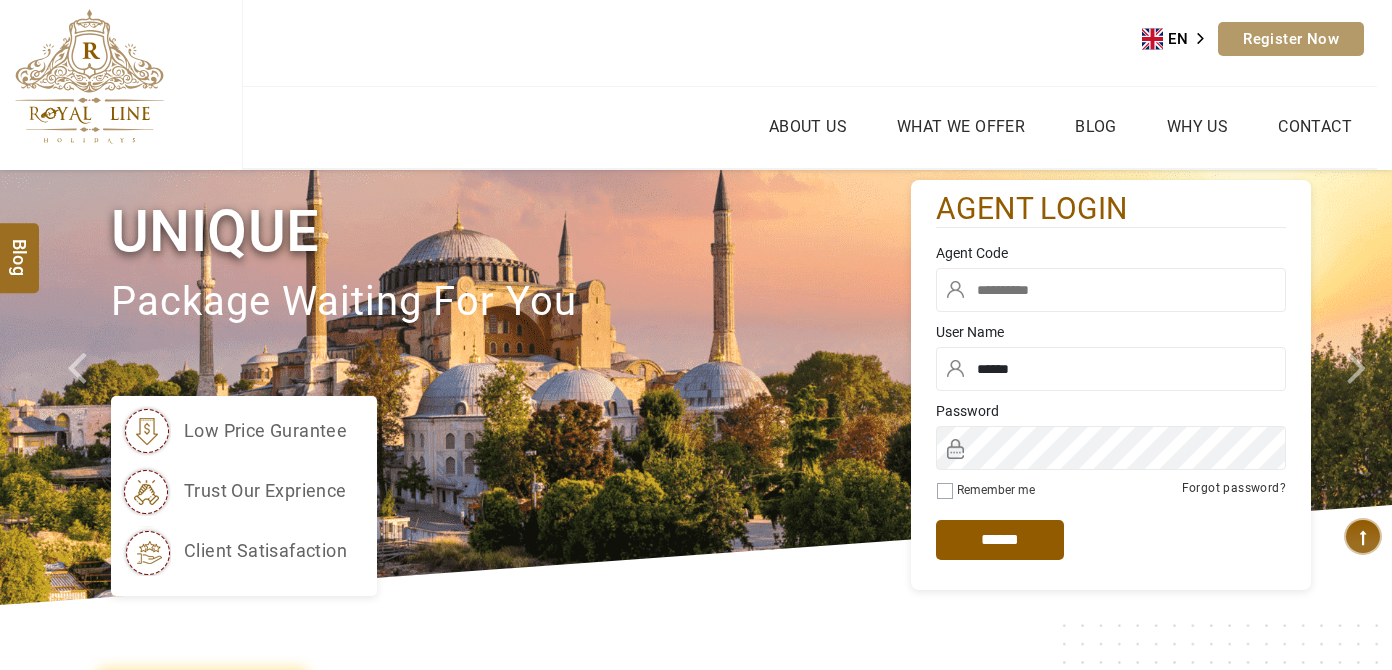 click at bounding box center (1111, 295) 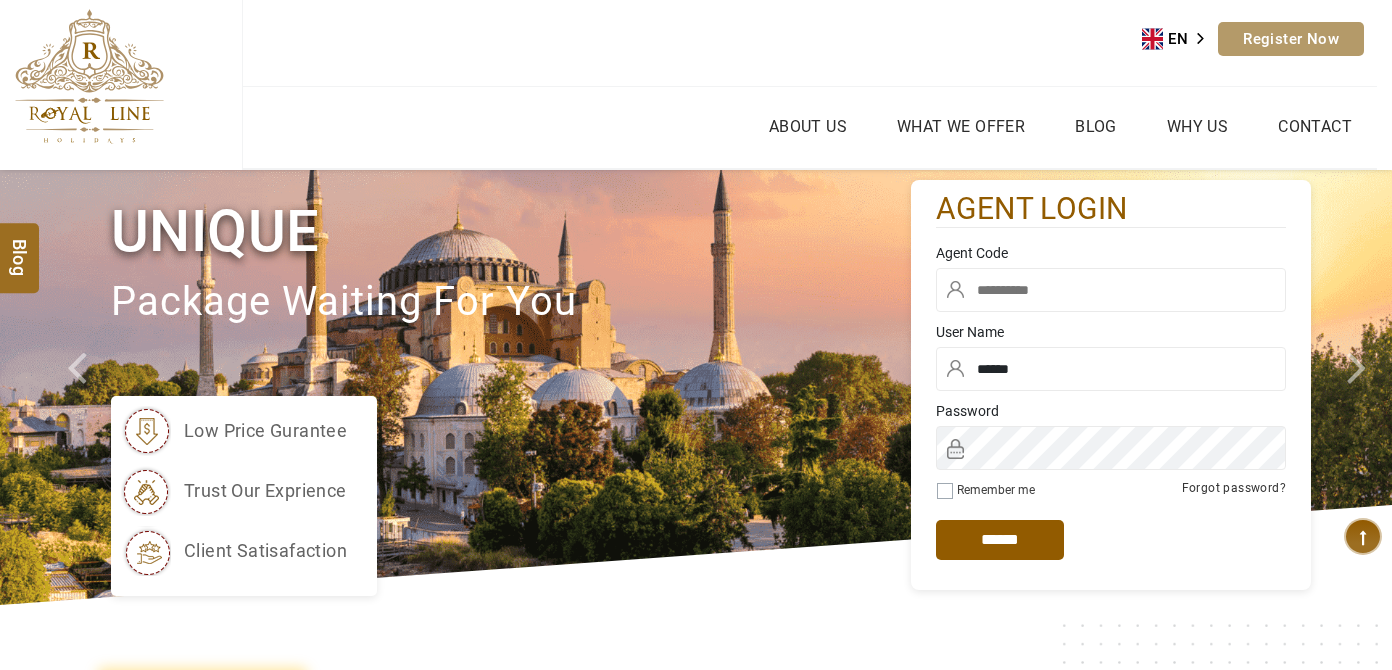 click at bounding box center (1111, 290) 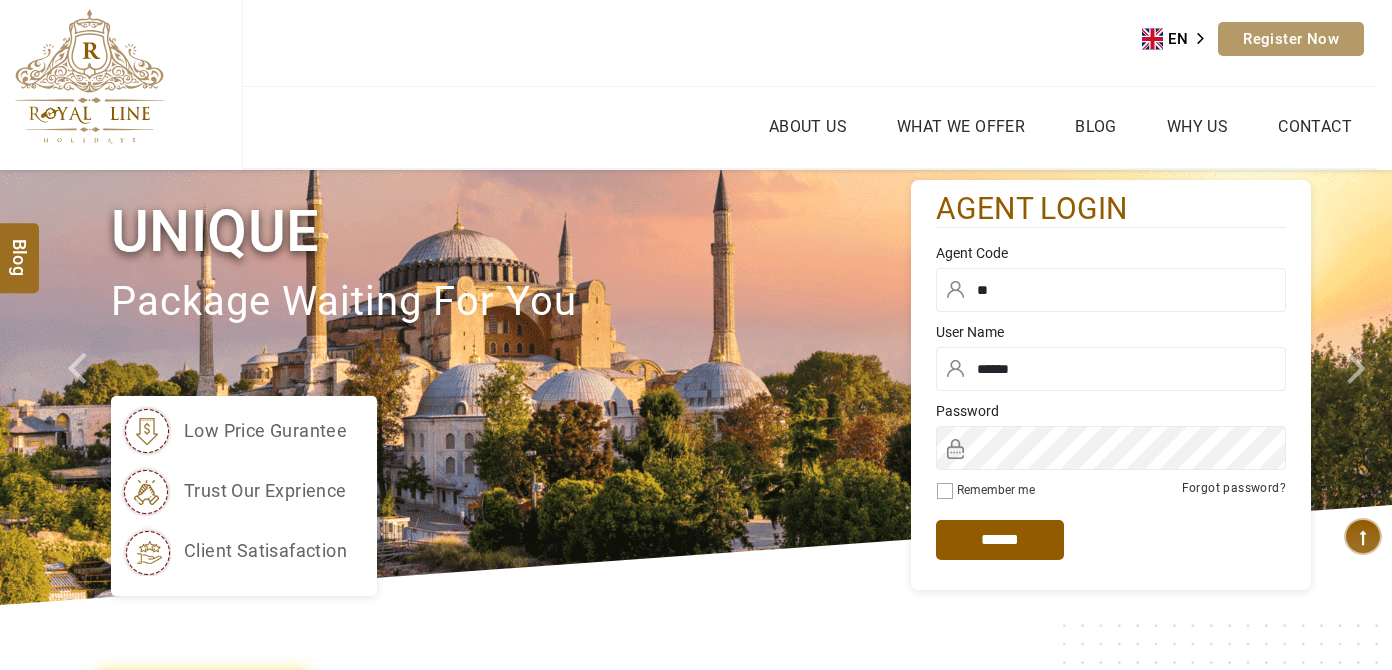 type on "*" 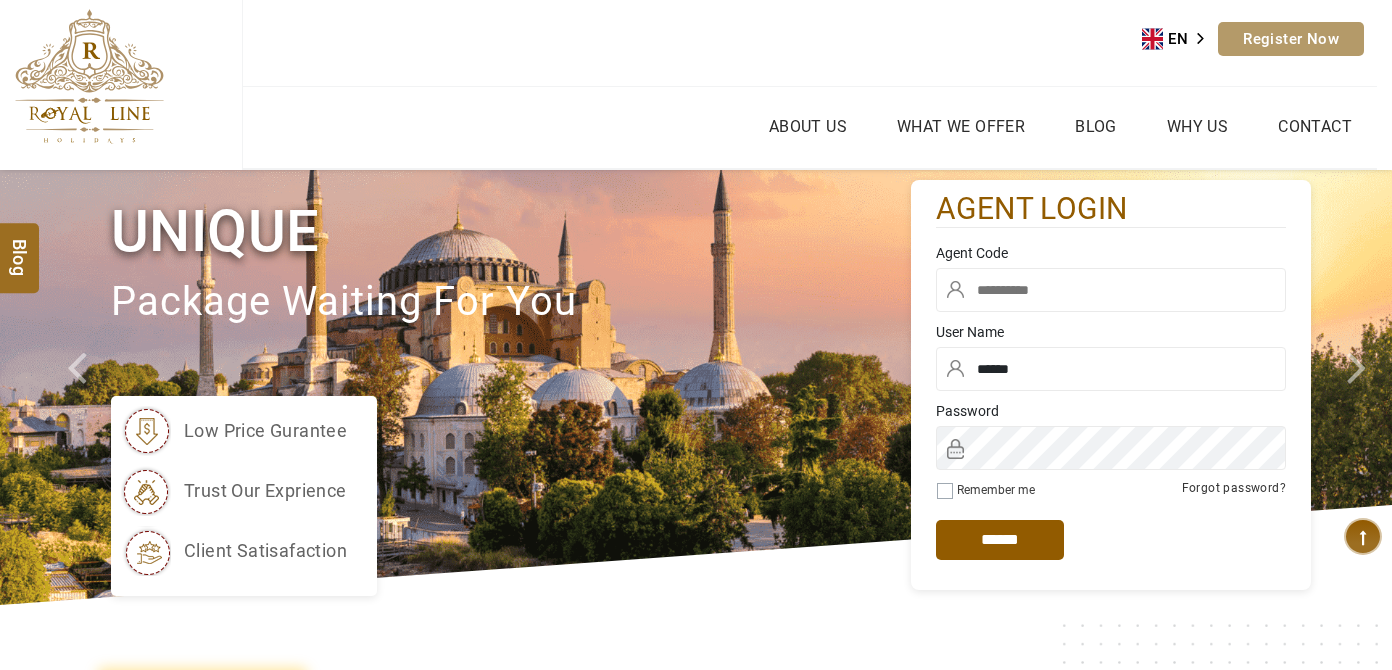 type on "*" 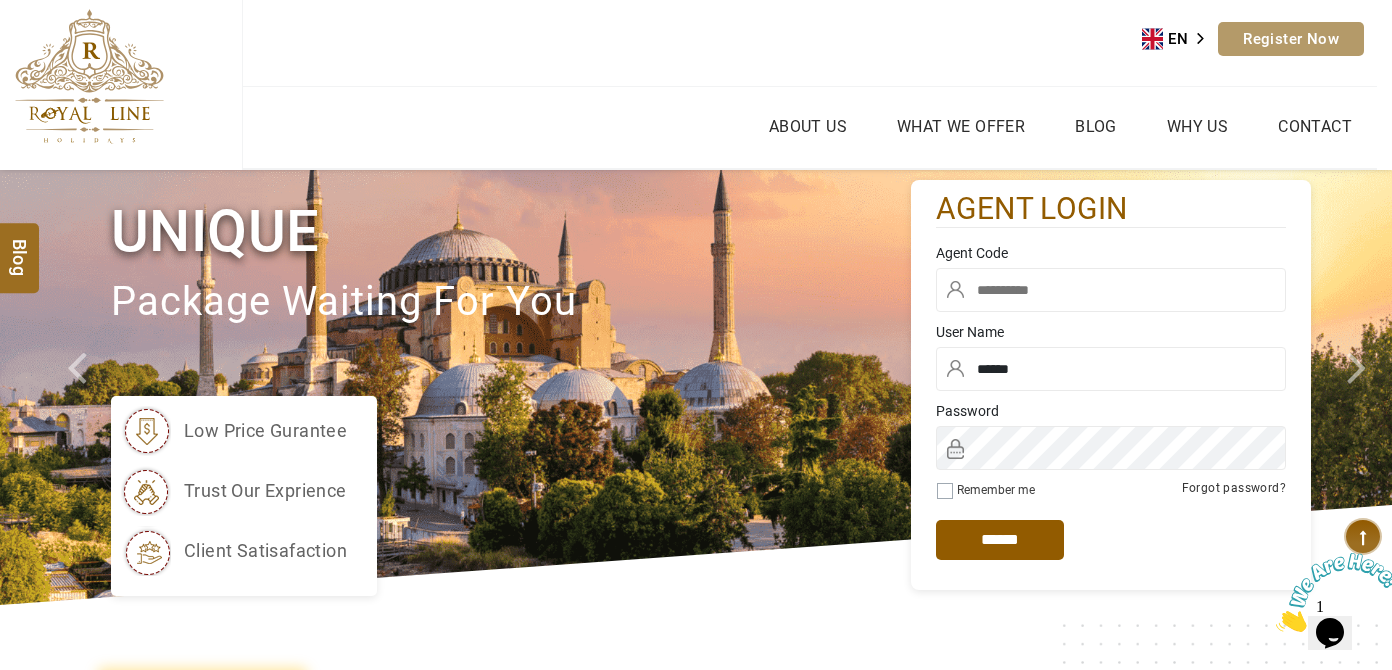 scroll, scrollTop: 0, scrollLeft: 0, axis: both 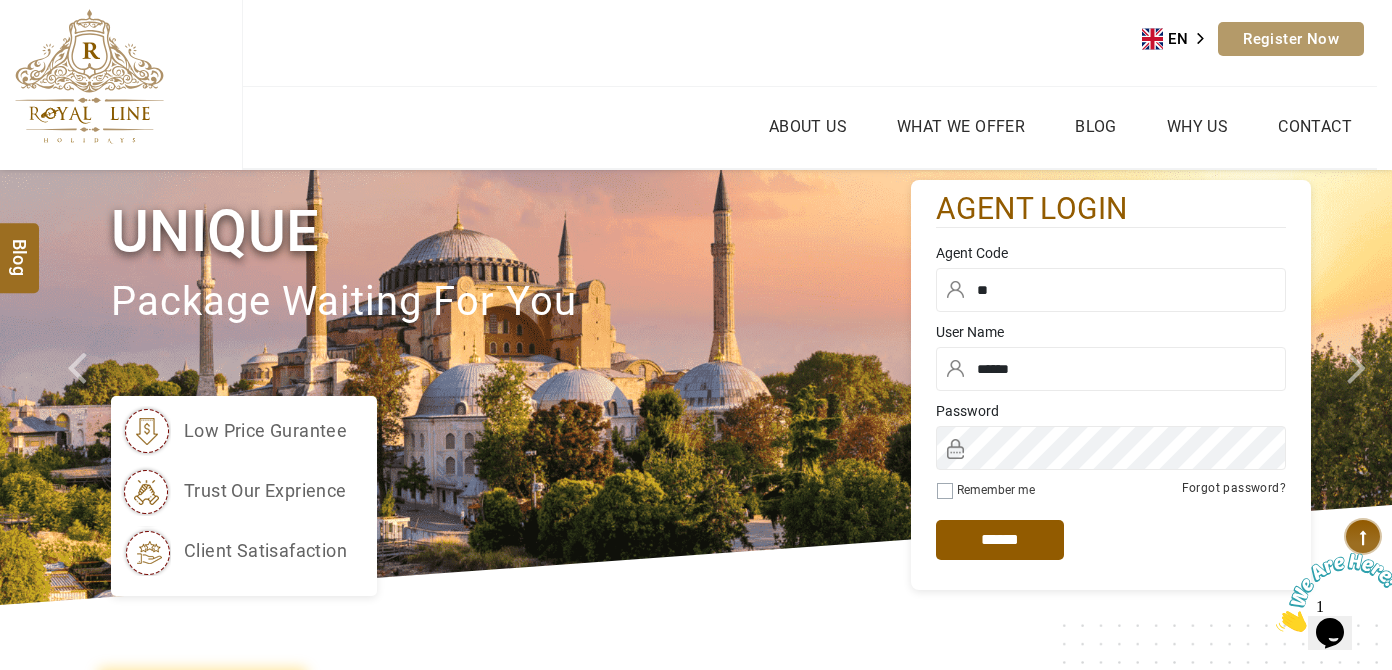 type on "*" 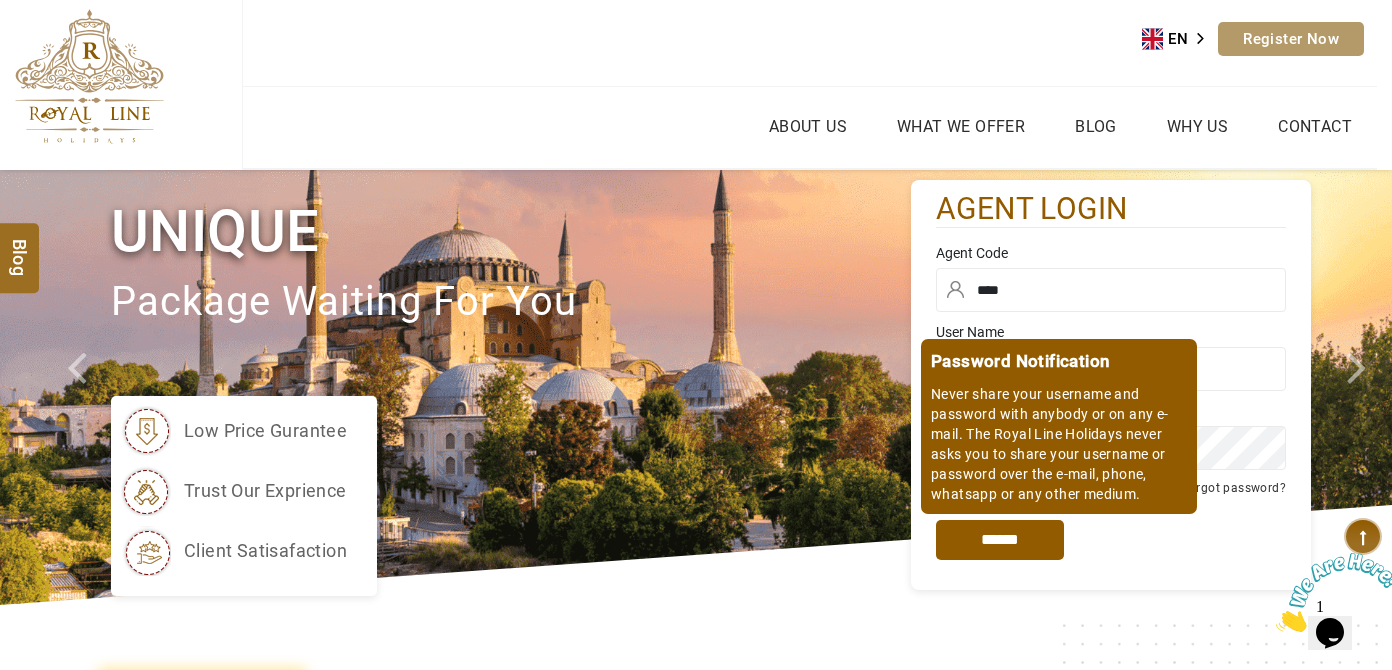 type on "****" 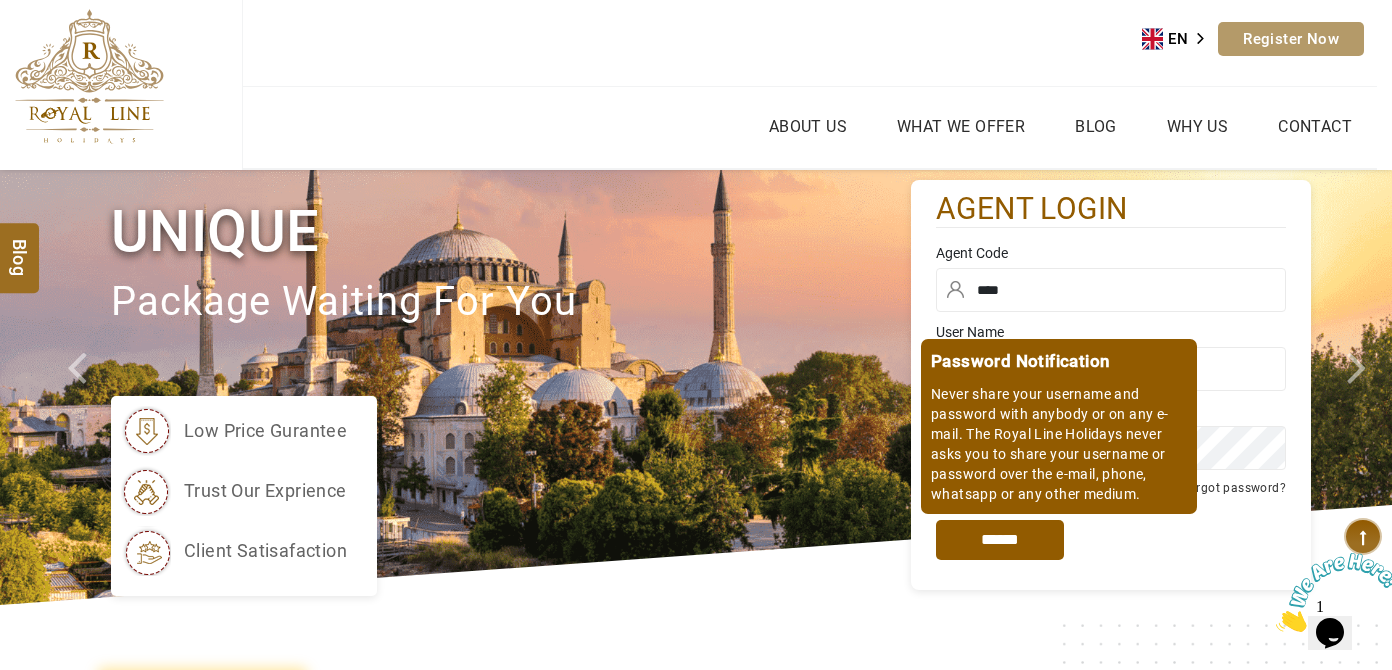 click on "*****" at bounding box center (1000, 540) 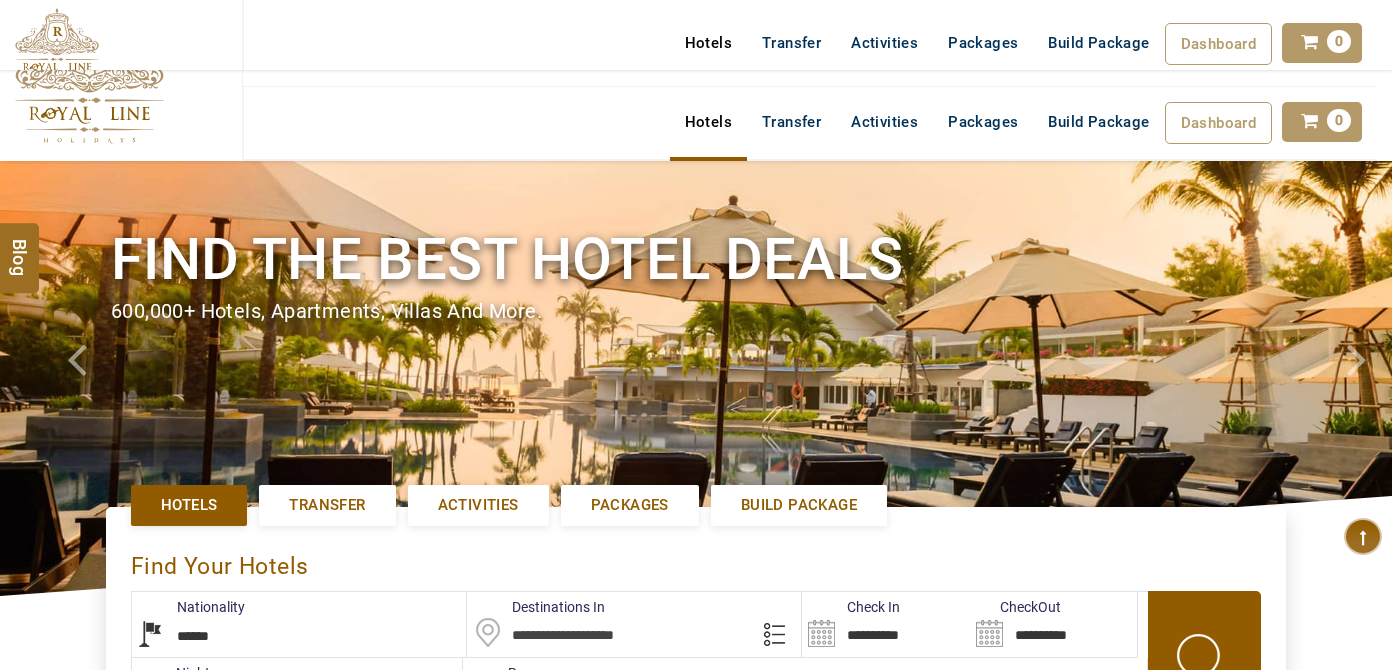 select on "******" 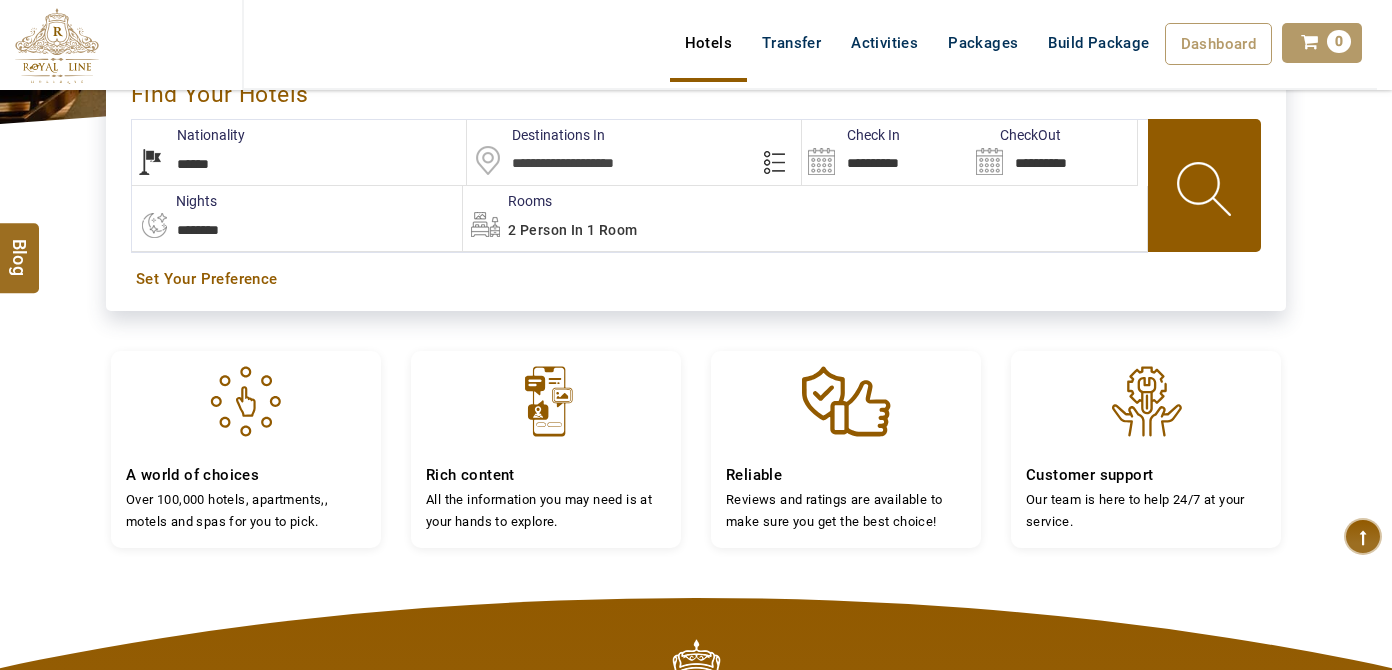 scroll, scrollTop: 181, scrollLeft: 0, axis: vertical 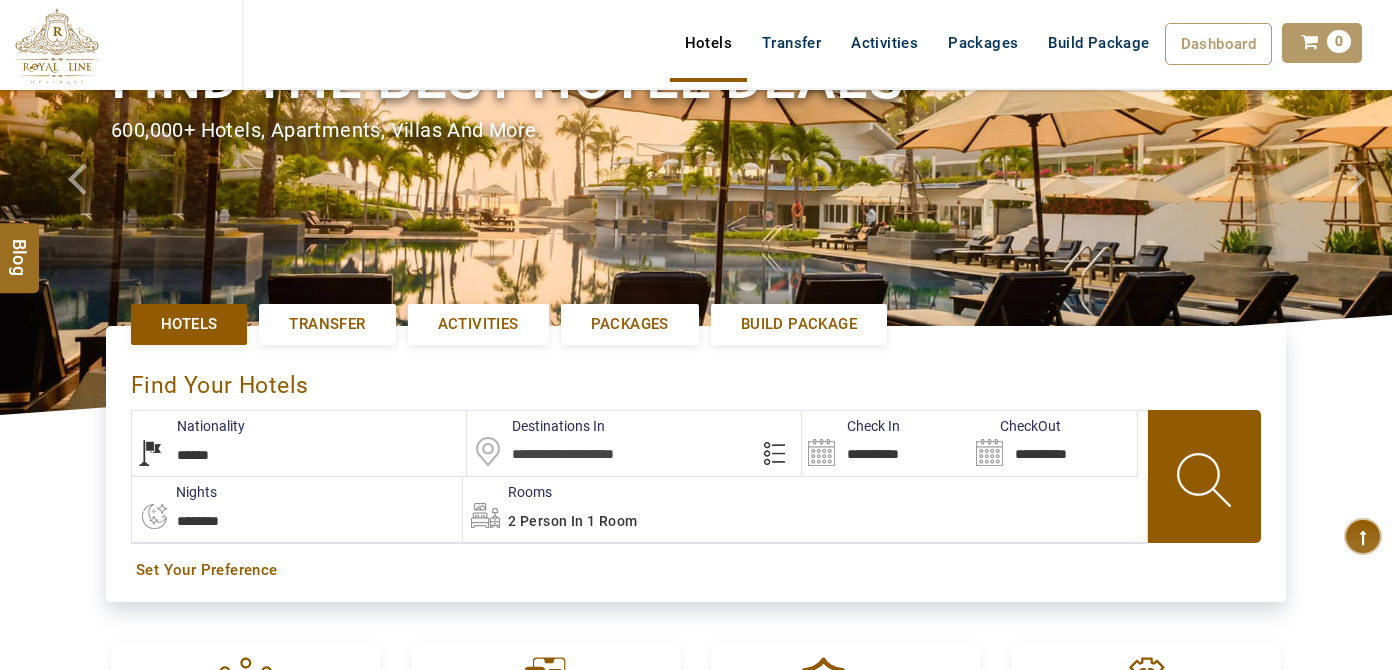 click at bounding box center [634, 443] 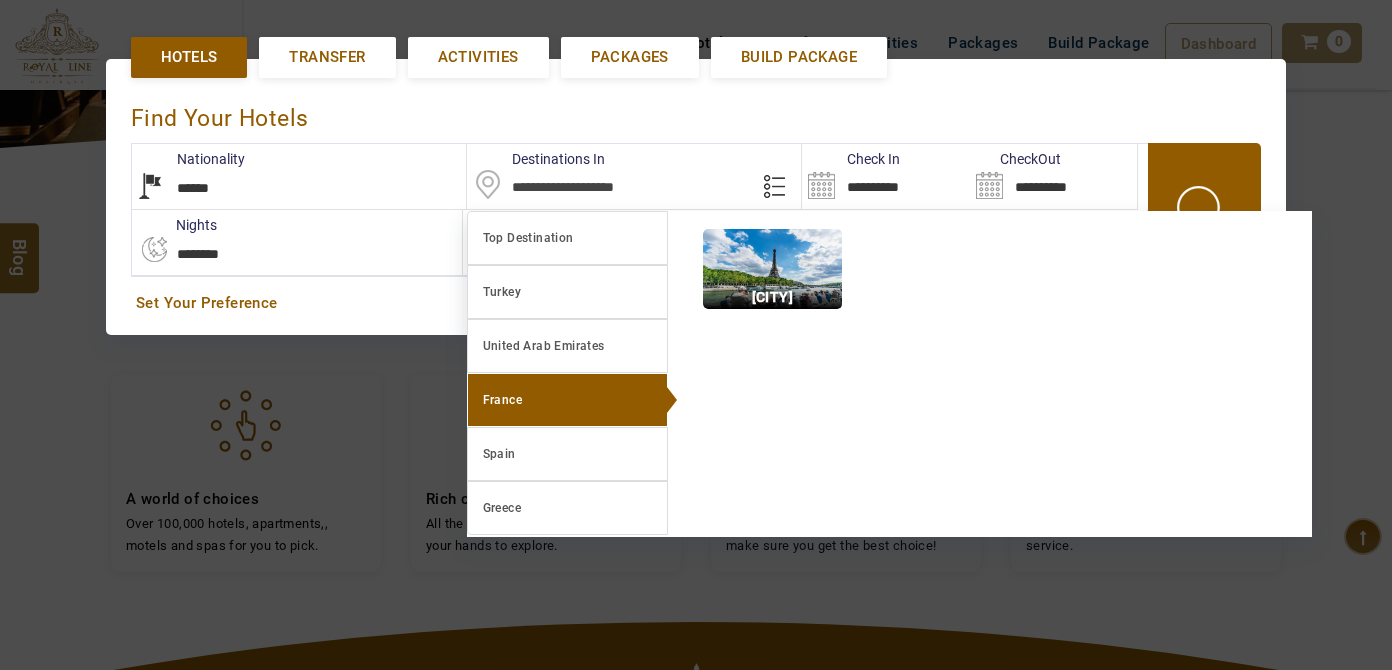 scroll, scrollTop: 458, scrollLeft: 0, axis: vertical 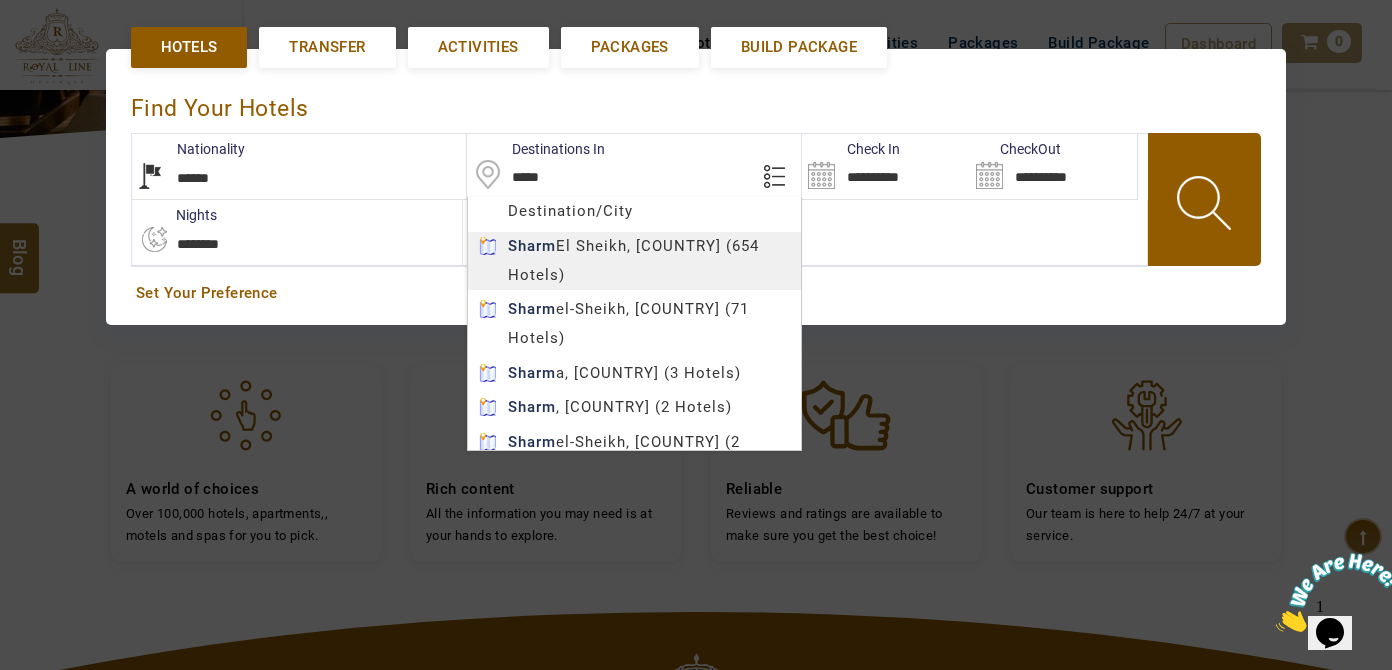 type on "**********" 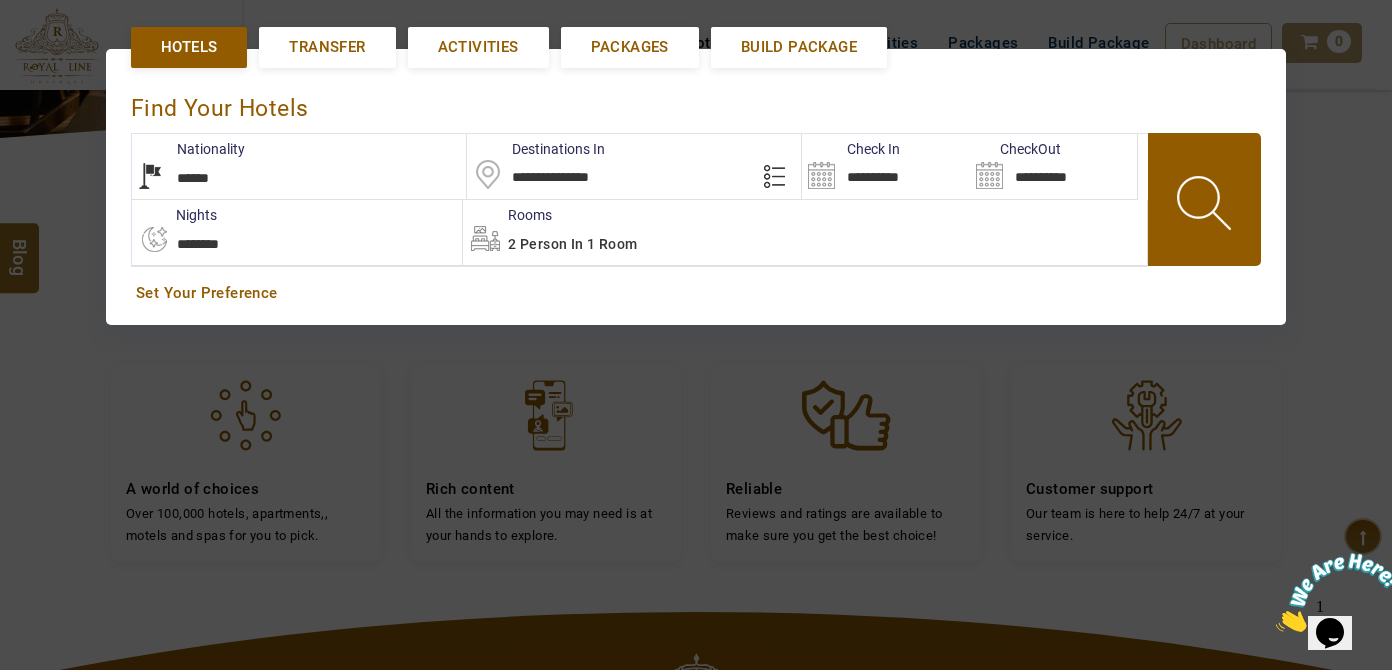 click on "LARISA HAWWARI AED AED  AED EUR  € USD  $ INR  ₹ THB  ฿ IDR  Rp BHD  BHD TRY  ₺ Credit Limit EN HE AR ES PT ZH Helpline
+971 55 344 0168 Register Now +971 55 344 0168 info@royallineholidays.com About Us What we Offer Blog Why Us Contact Hotels  Transfer Activities Packages Build Package Dashboard My Profile My Booking My Reports My Quotation Sign Out 0 Points Redeem Now To Redeem 9313 Points Future Points  3739   Points Credit Limit Credit Limit USD 25000.00 70% Complete Used USD 18689.34 Available USD 6310.66 Setting  Looks like you haven't added anything to your cart yet Countinue Shopping ****** ****** Please Wait.. Blog demo
Remember me Forgot
password? LOG IN Don't have an account?   Register Now My Booking View/ Print/Cancel Your Booking without Signing in Submit demo
In A Few Moment, You Will Be Celebrating Best Hotel options galore ! Check In   CheckOut Rooms Rooms Please Wait Find the best hotel deals 600,000+ hotels, apartments, villas and more. ******" at bounding box center [696, 339] 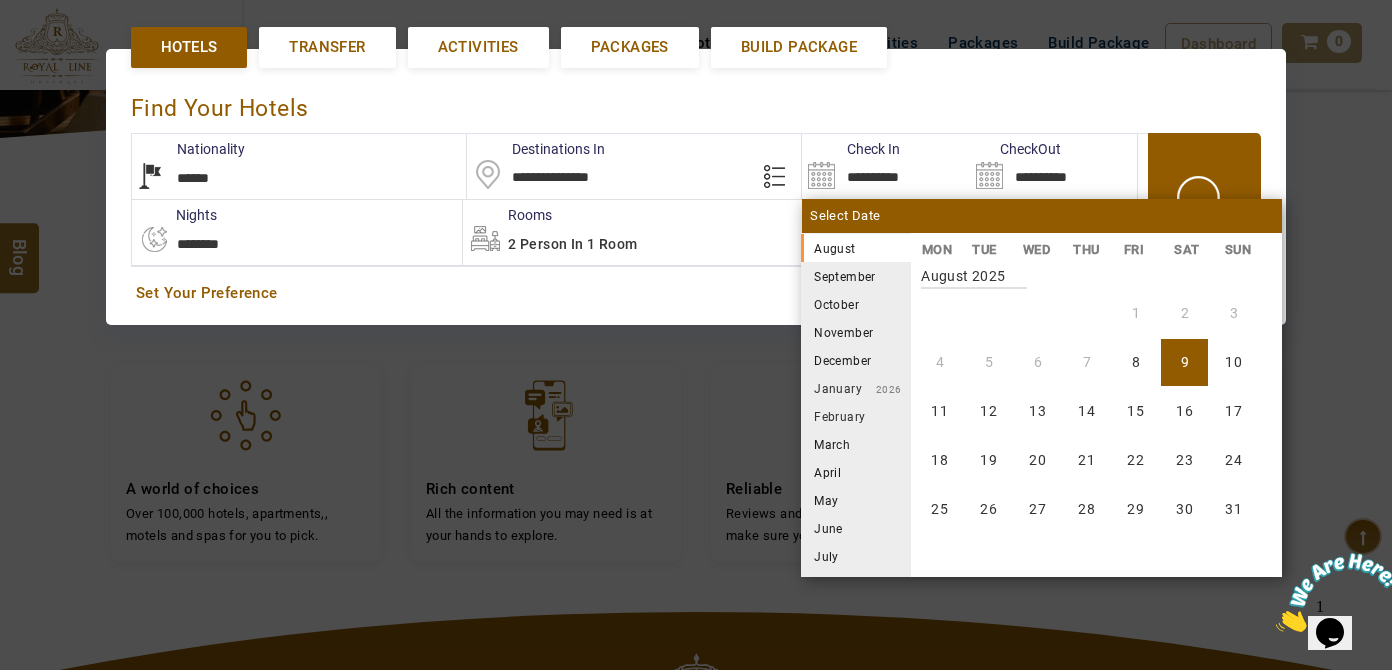 click on "September" at bounding box center (856, 276) 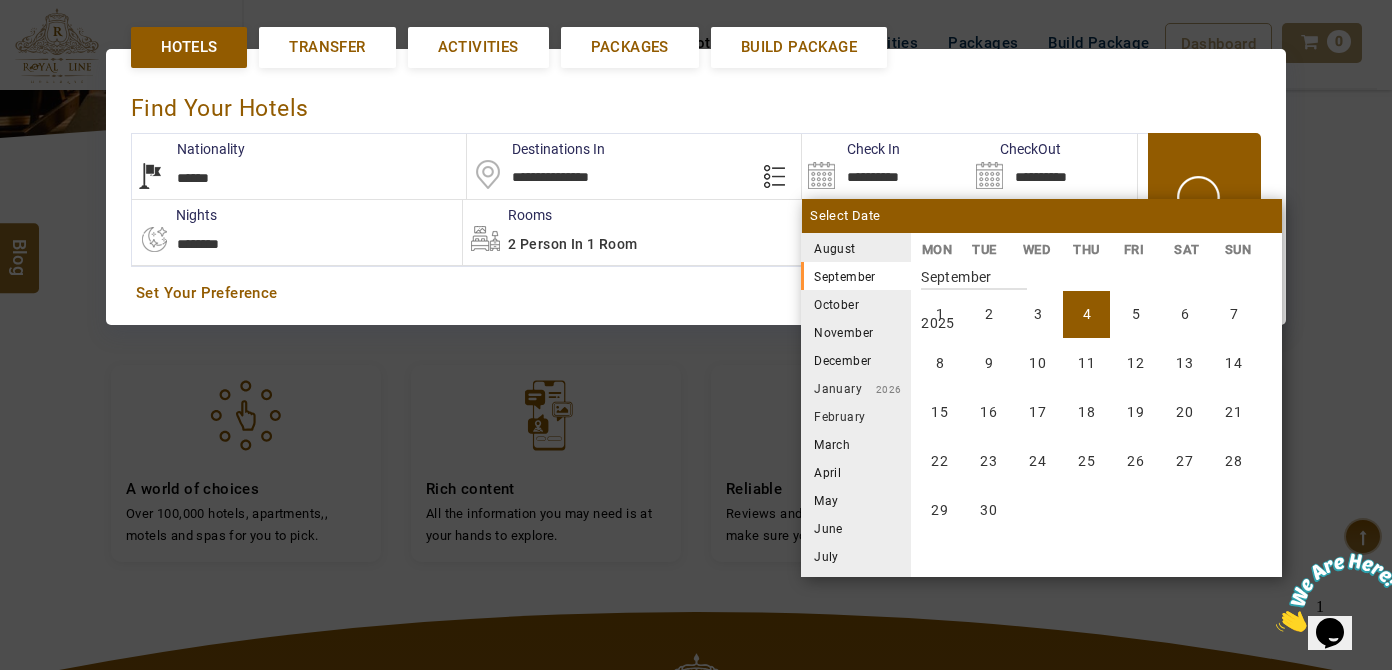 scroll, scrollTop: 370, scrollLeft: 0, axis: vertical 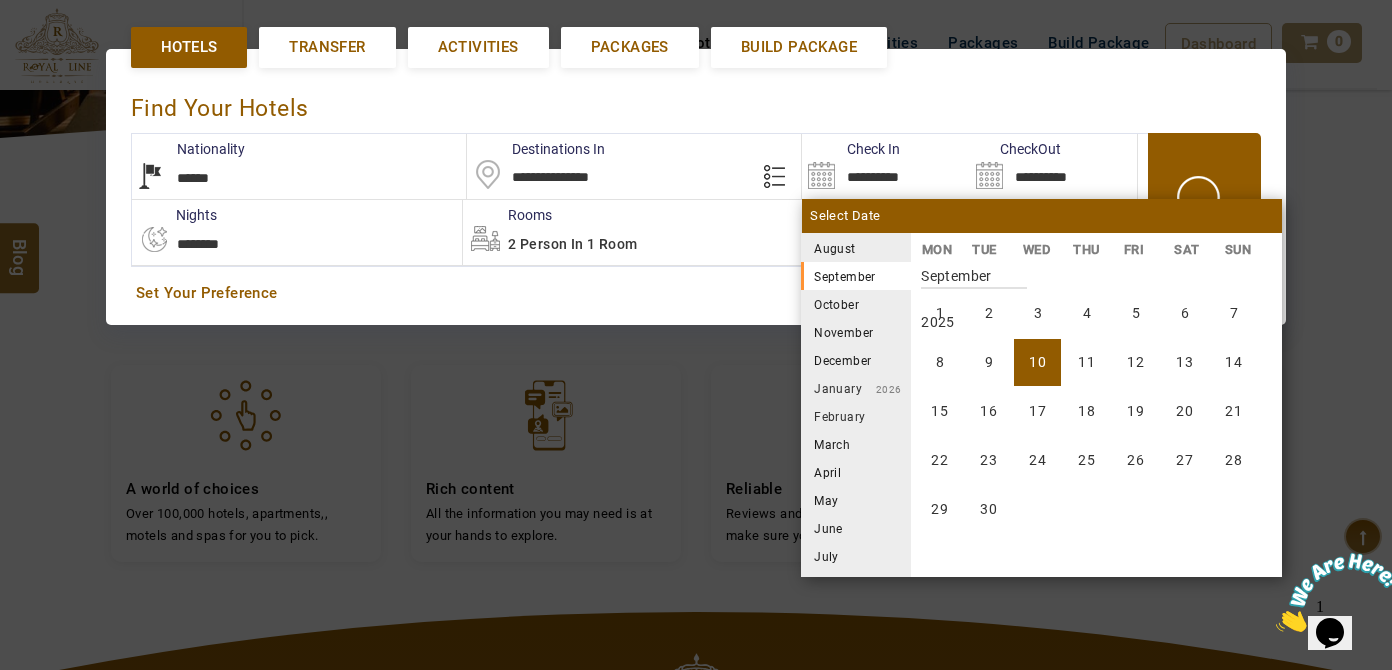 click on "10" at bounding box center [1037, 362] 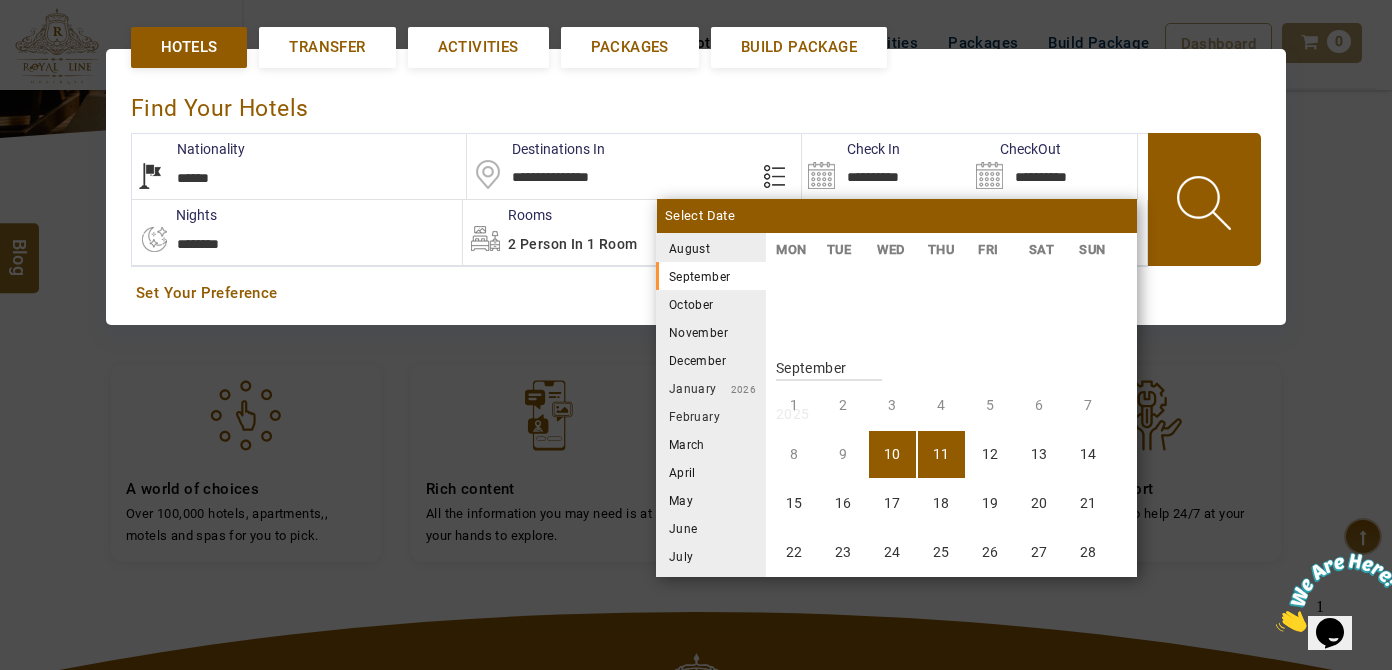scroll, scrollTop: 370, scrollLeft: 0, axis: vertical 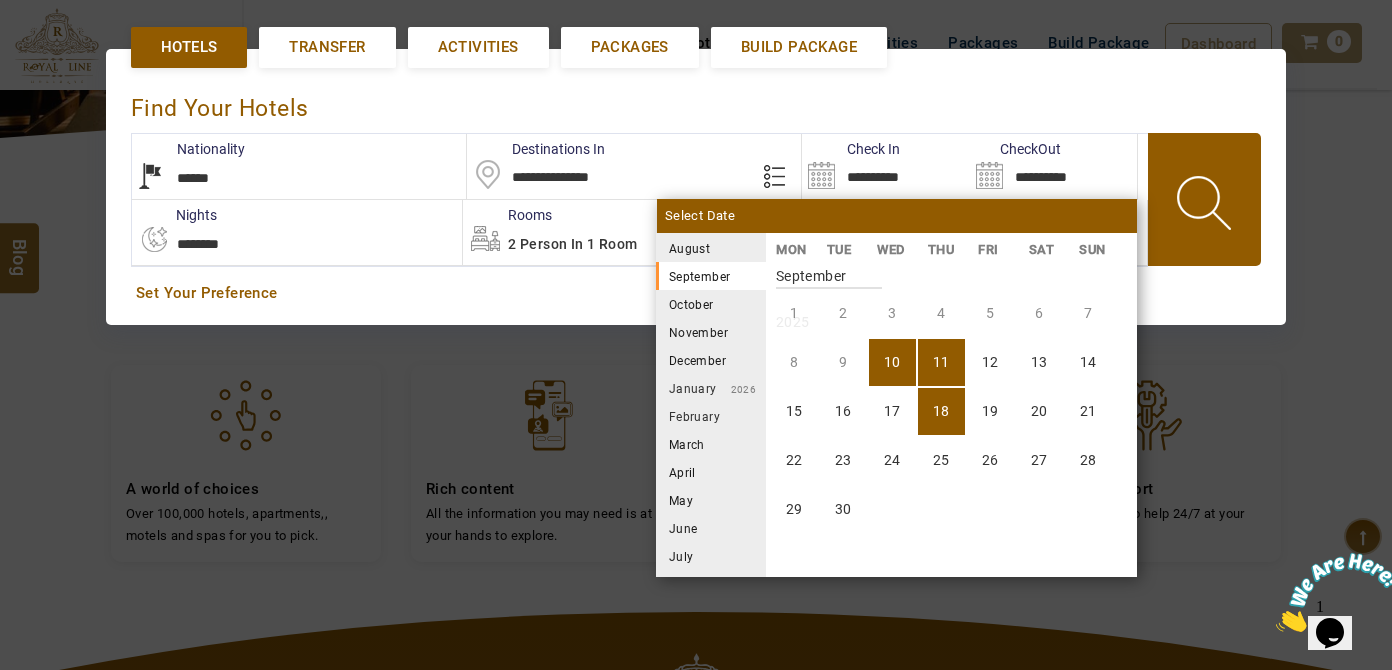 click on "18" at bounding box center (941, 411) 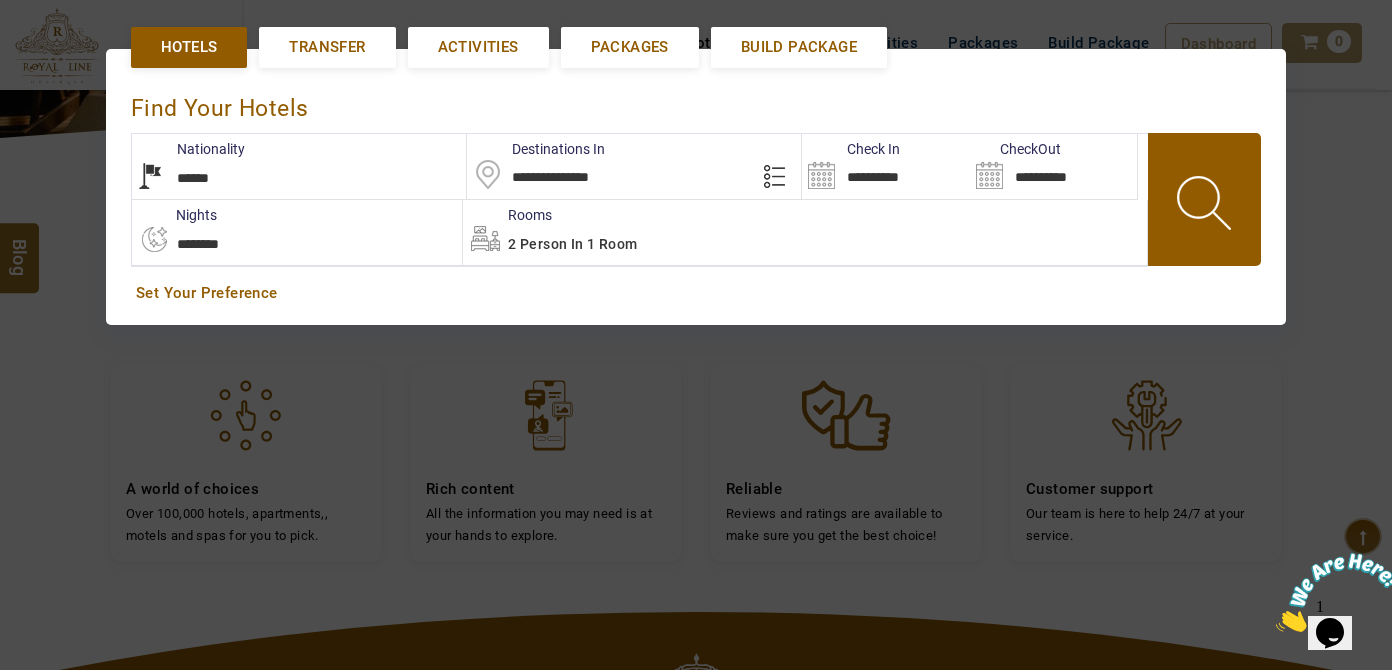 click on "**********" at bounding box center [696, 186] 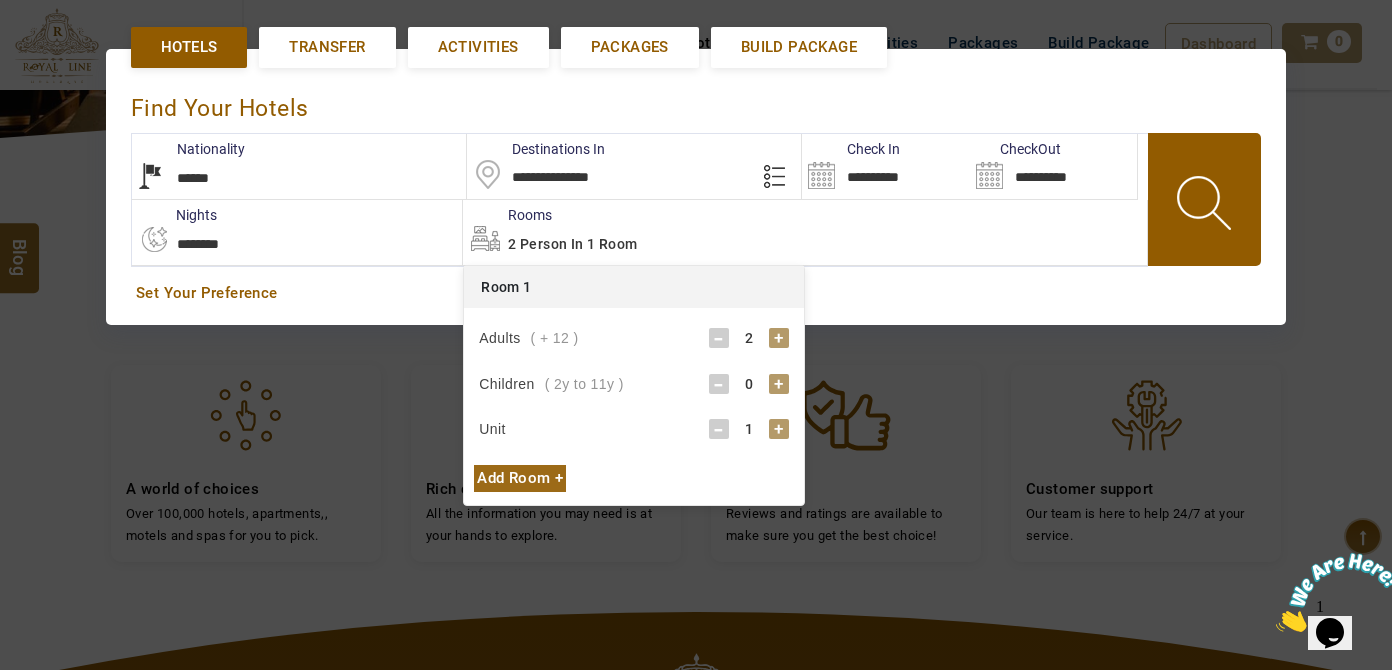 click on "Add Room +" at bounding box center [520, 478] 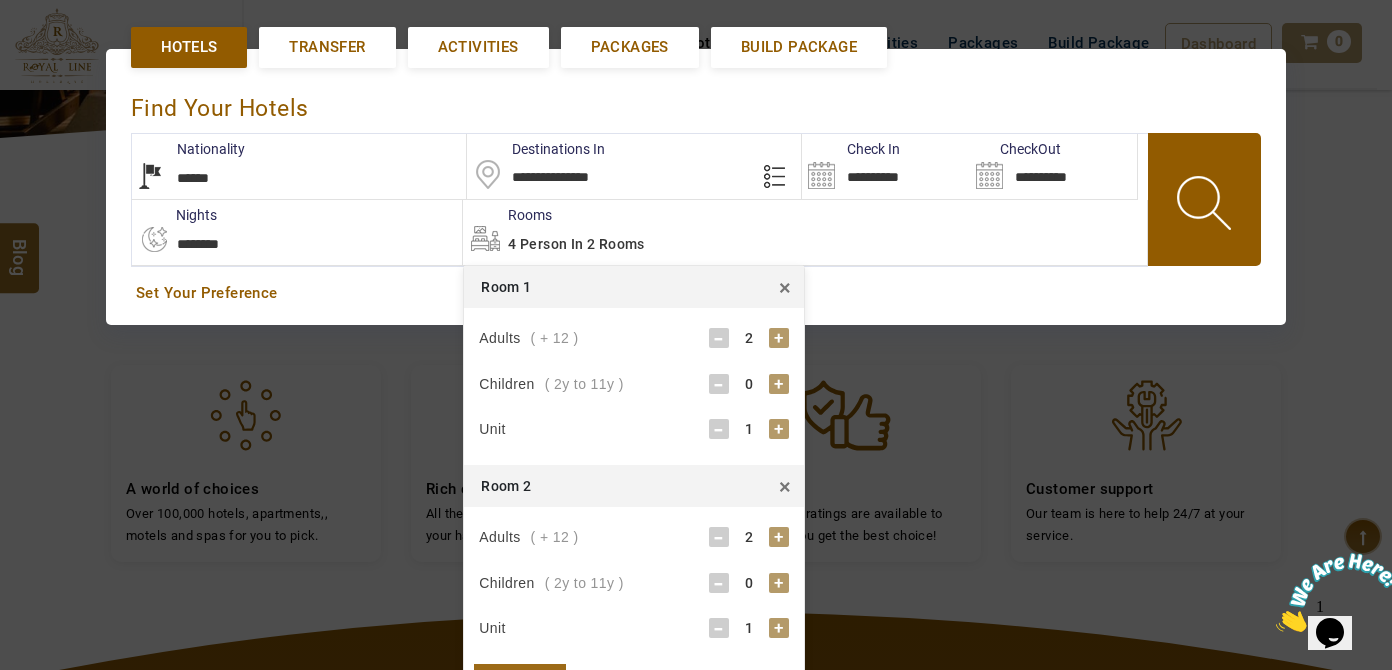 click on "-" at bounding box center [719, 537] 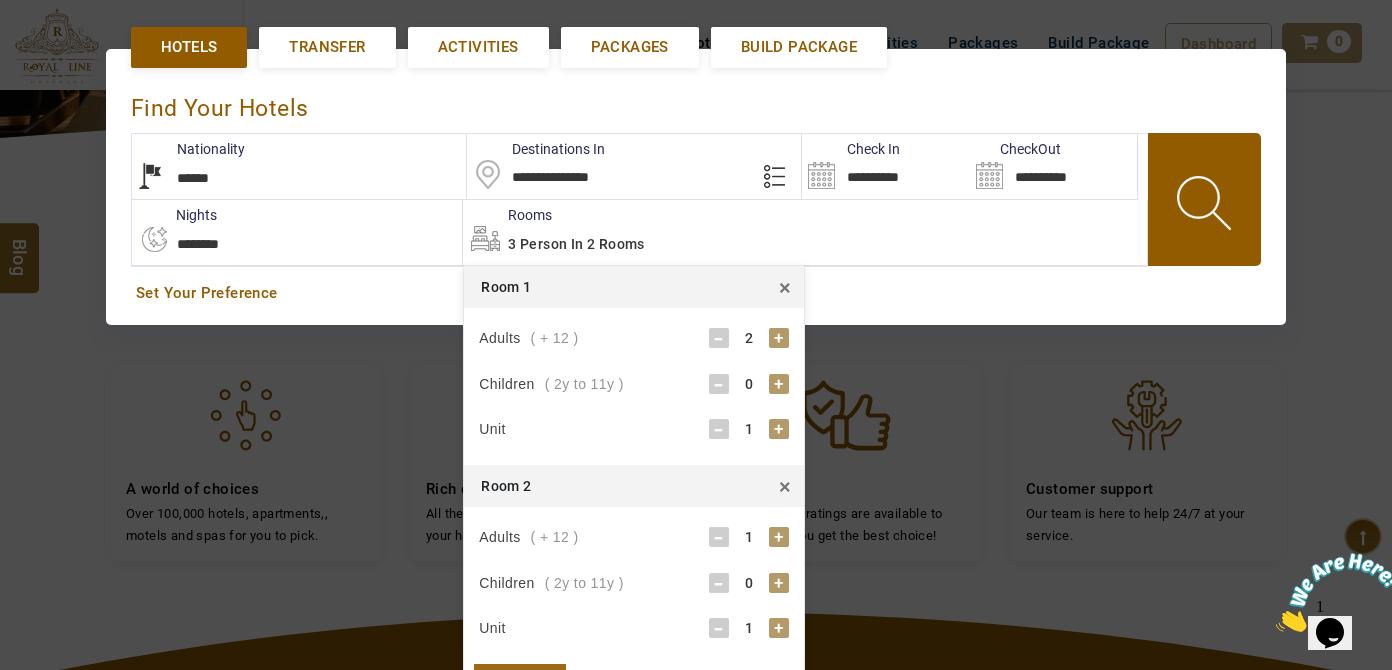 click at bounding box center [1206, 206] 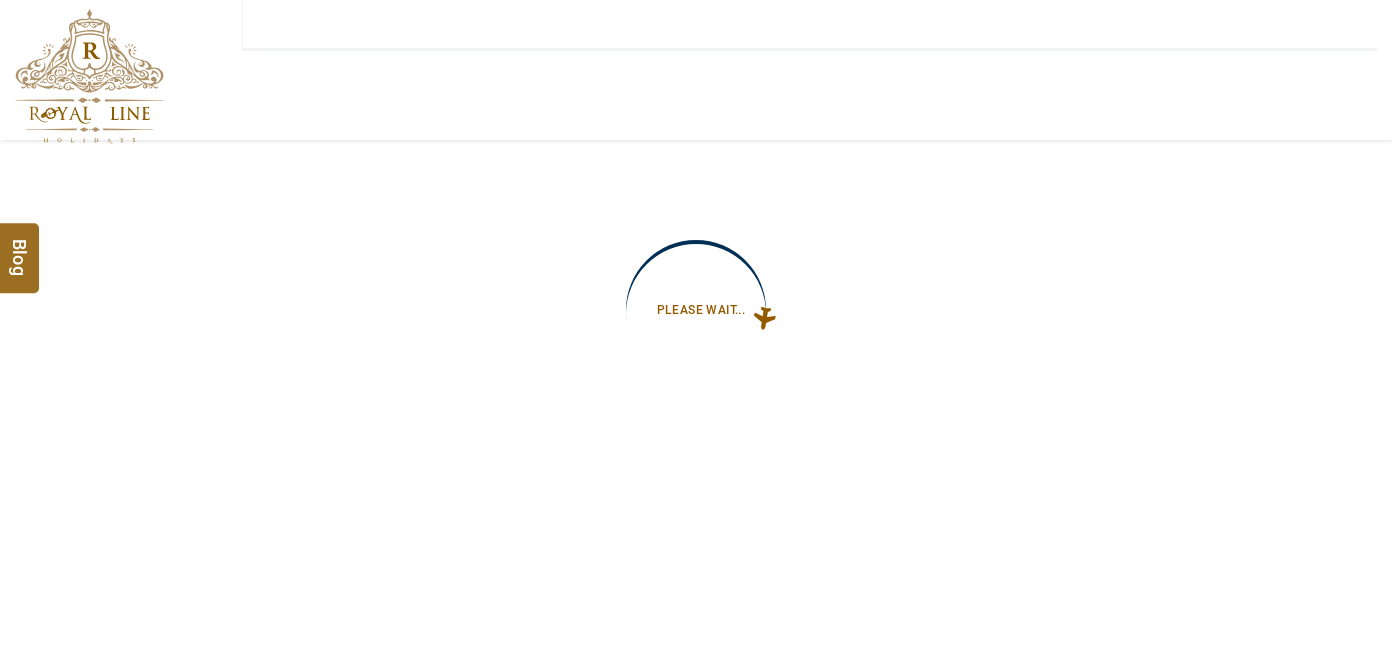 type on "**********" 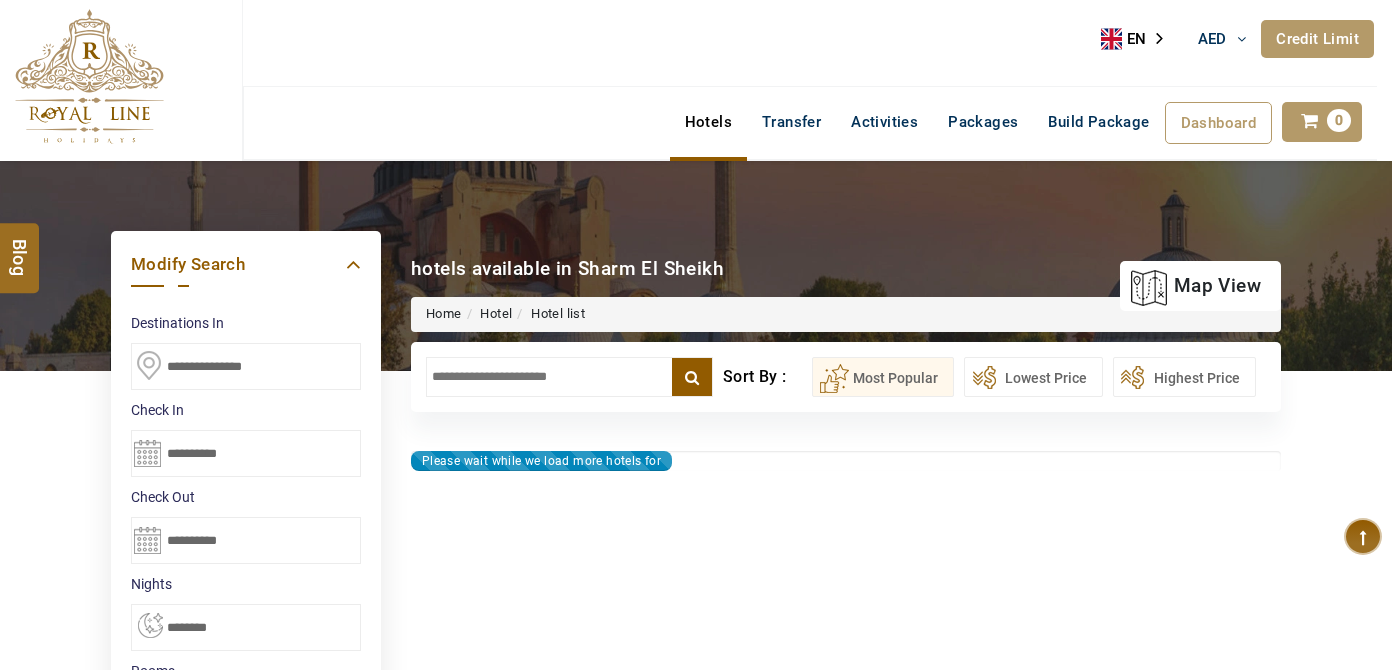 type on "**********" 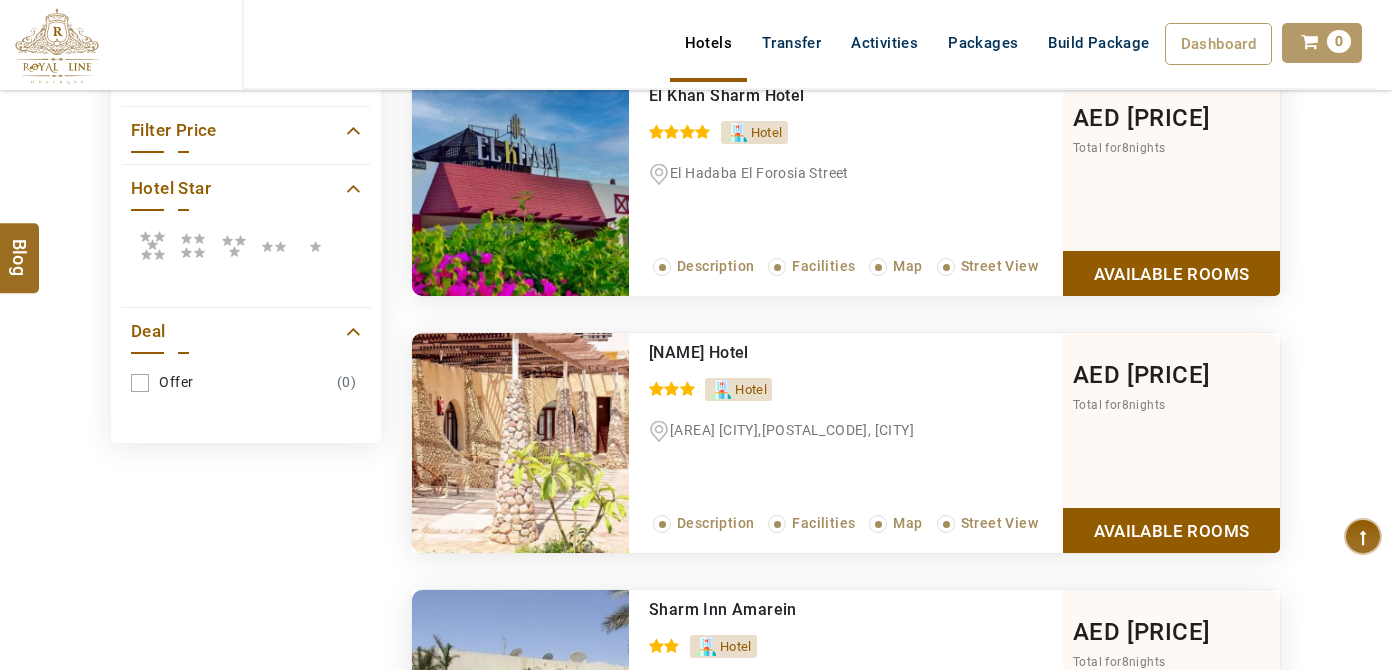 scroll, scrollTop: 545, scrollLeft: 0, axis: vertical 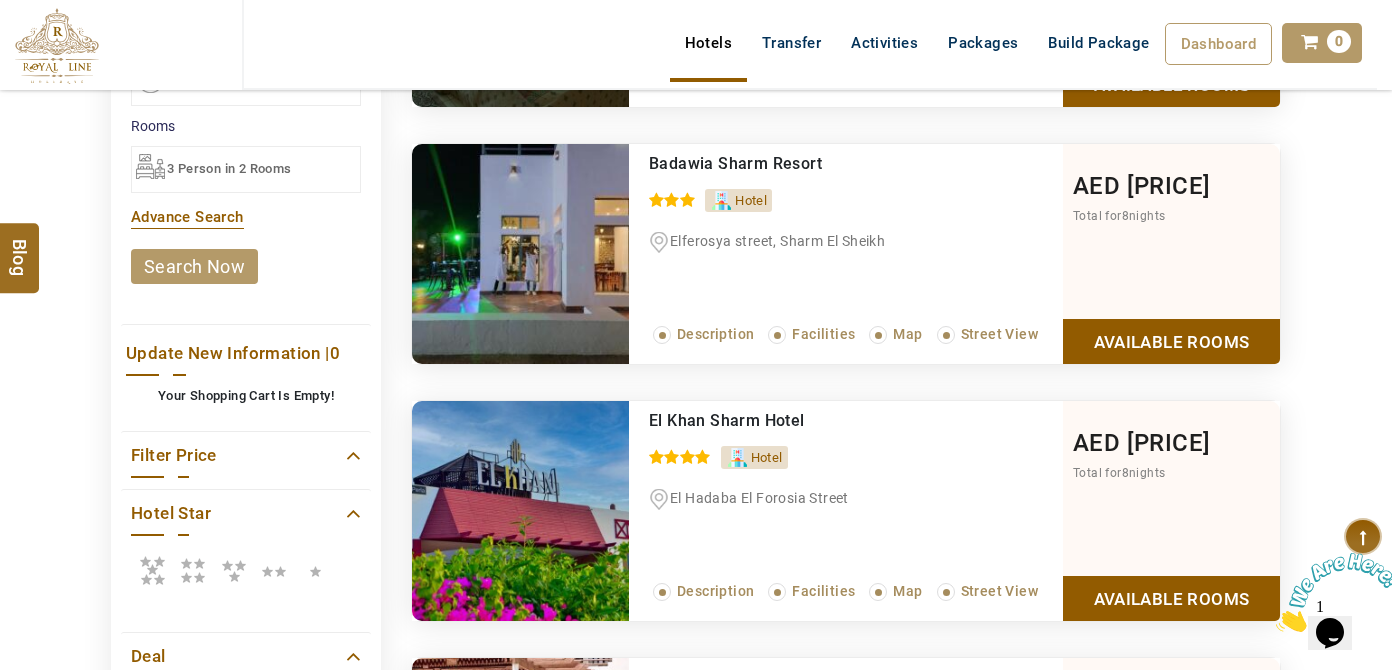 click at bounding box center (152, 570) 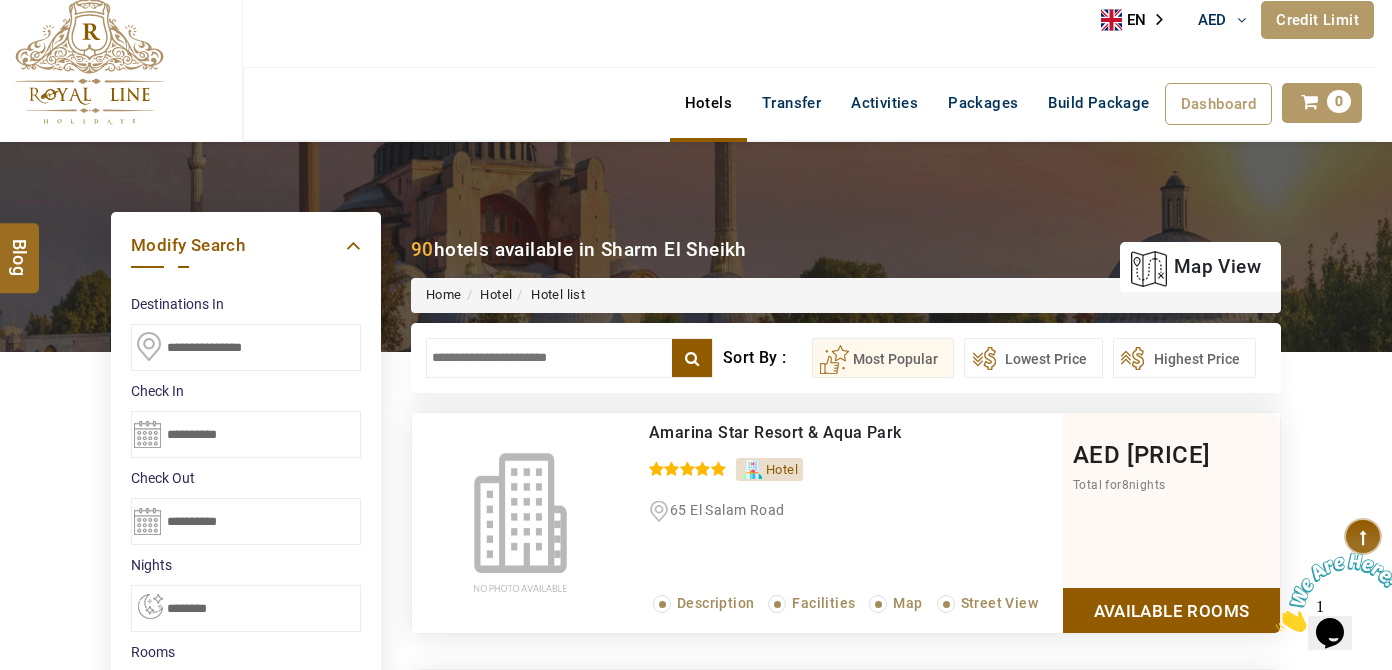 scroll, scrollTop: 0, scrollLeft: 0, axis: both 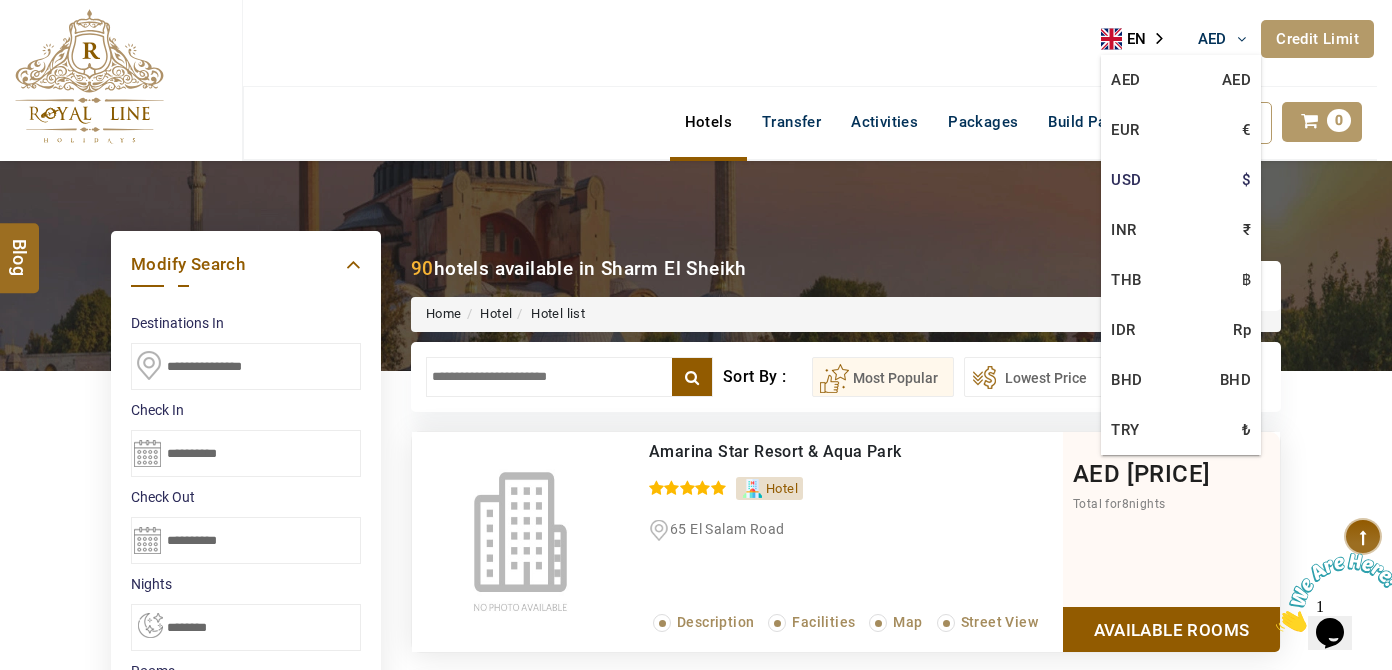 click on "USD  $" at bounding box center [1181, 180] 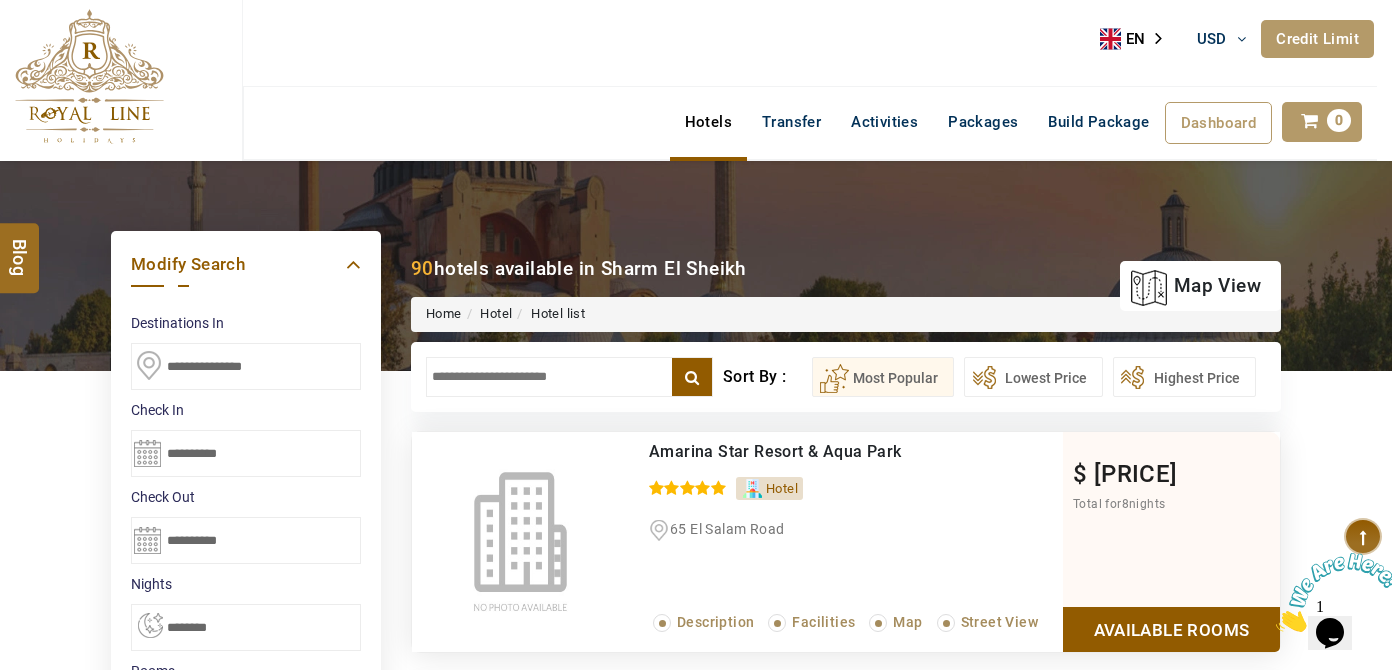 click on "**********" at bounding box center (246, 453) 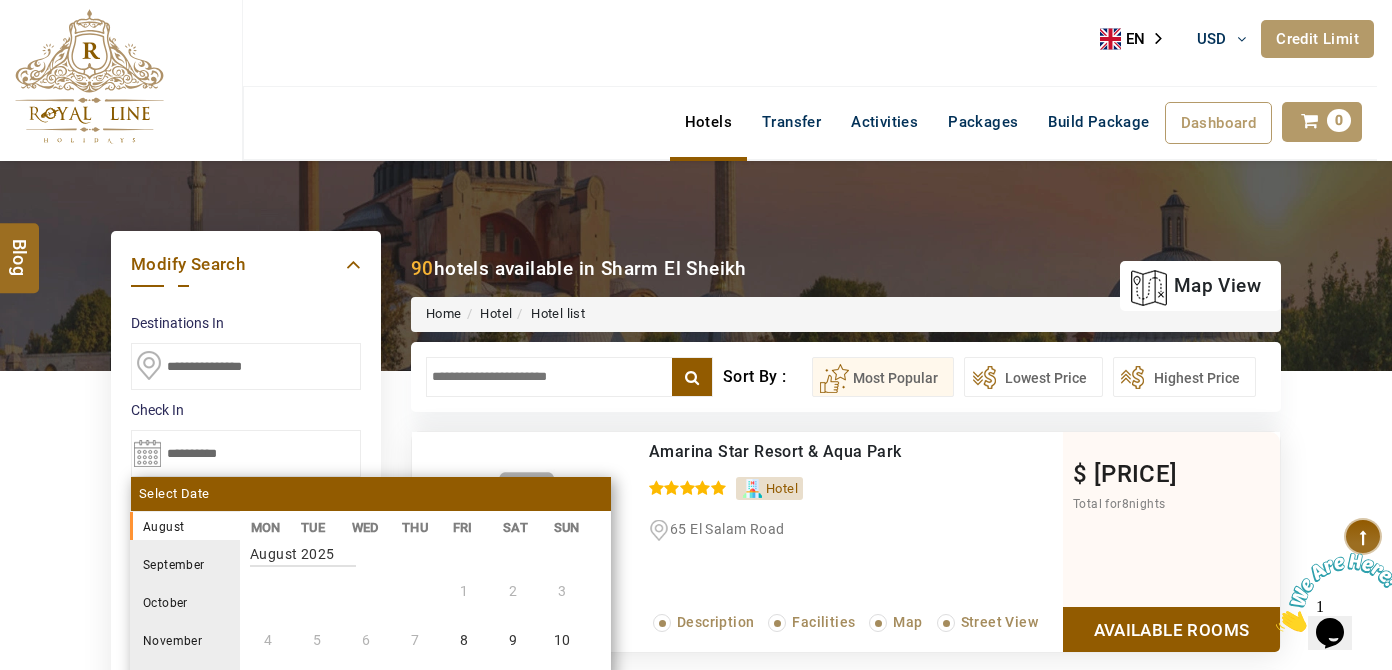 click on "**********" at bounding box center [246, 453] 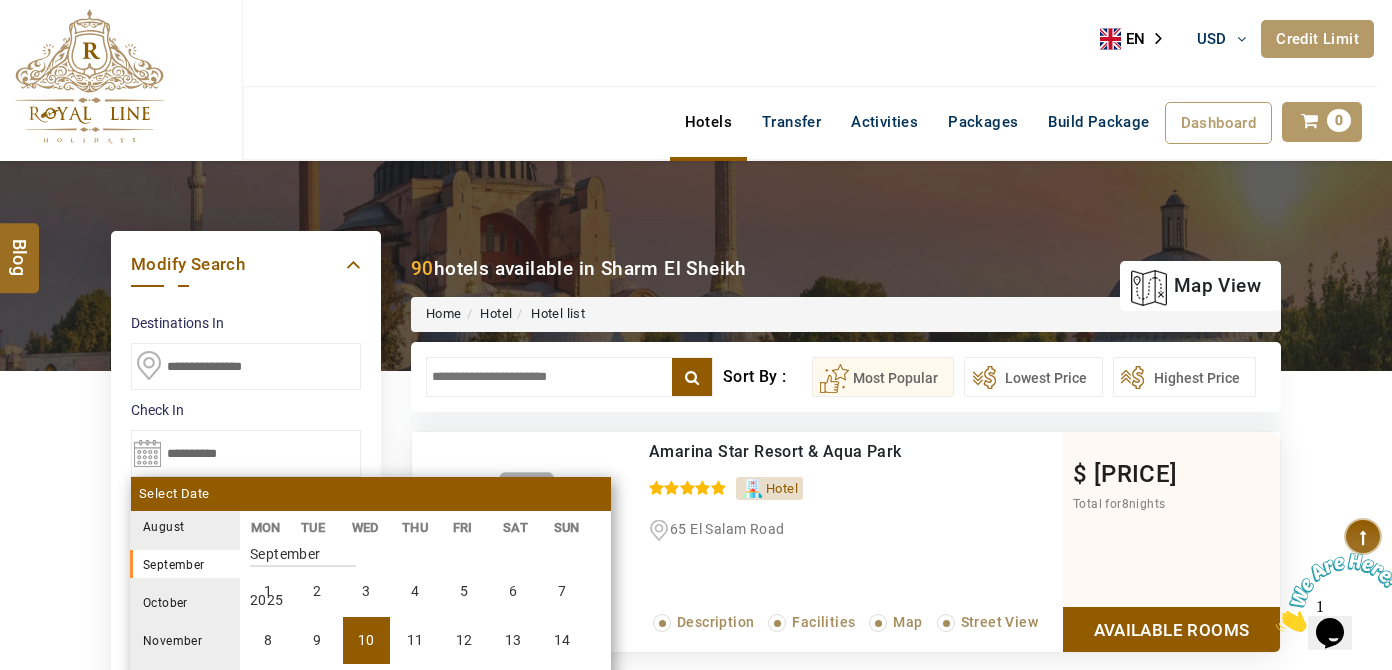 drag, startPoint x: 189, startPoint y: 485, endPoint x: 195, endPoint y: 495, distance: 11.661903 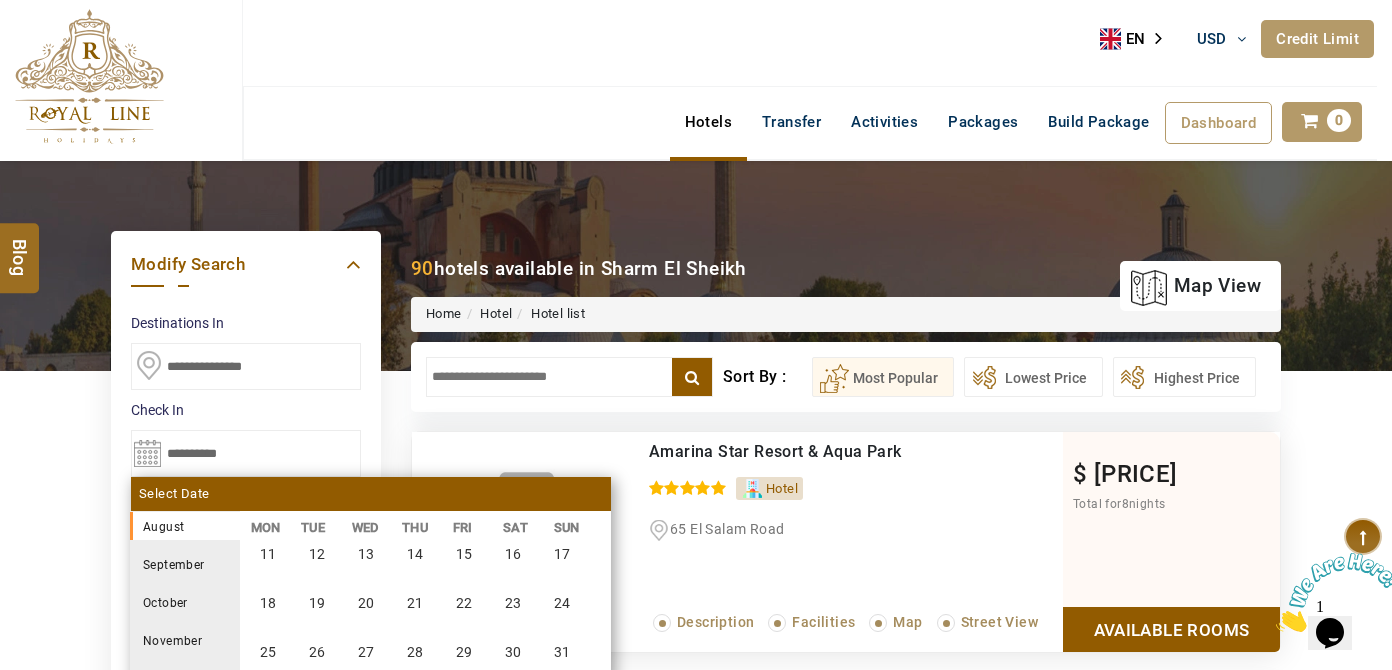 scroll, scrollTop: 42, scrollLeft: 0, axis: vertical 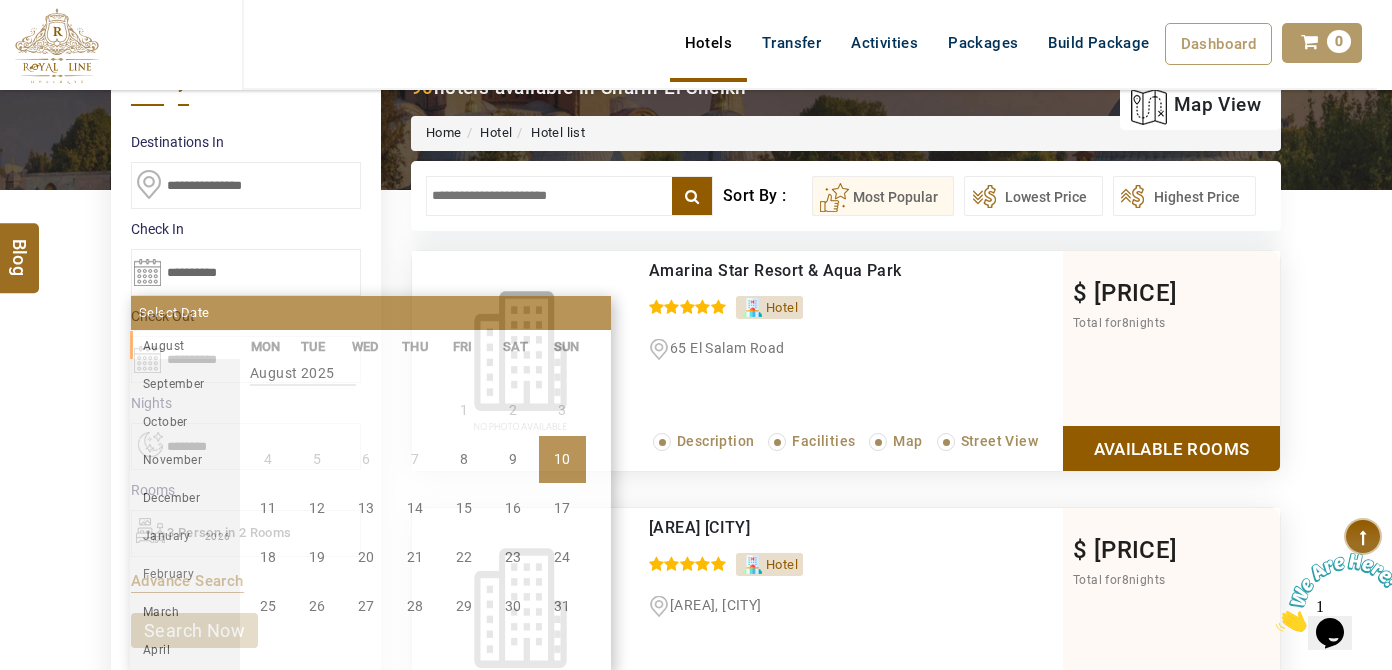 click on "10" at bounding box center (562, 459) 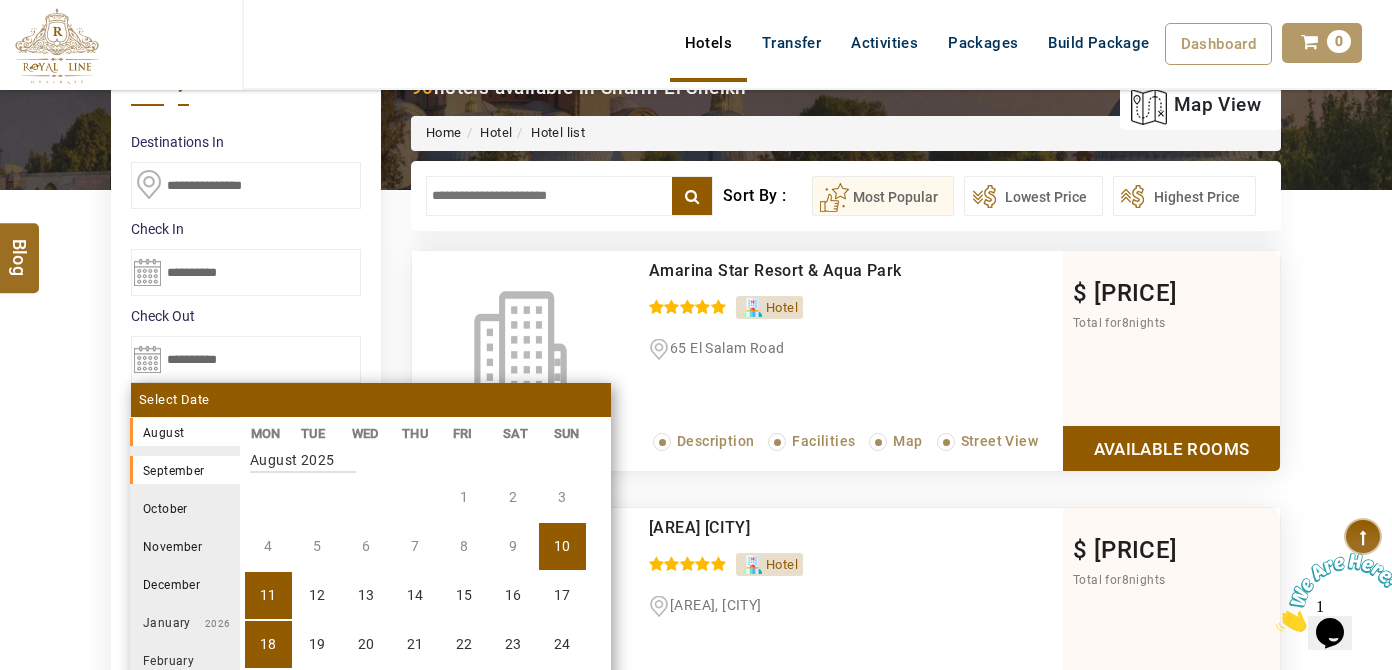 click on "18" at bounding box center (268, 644) 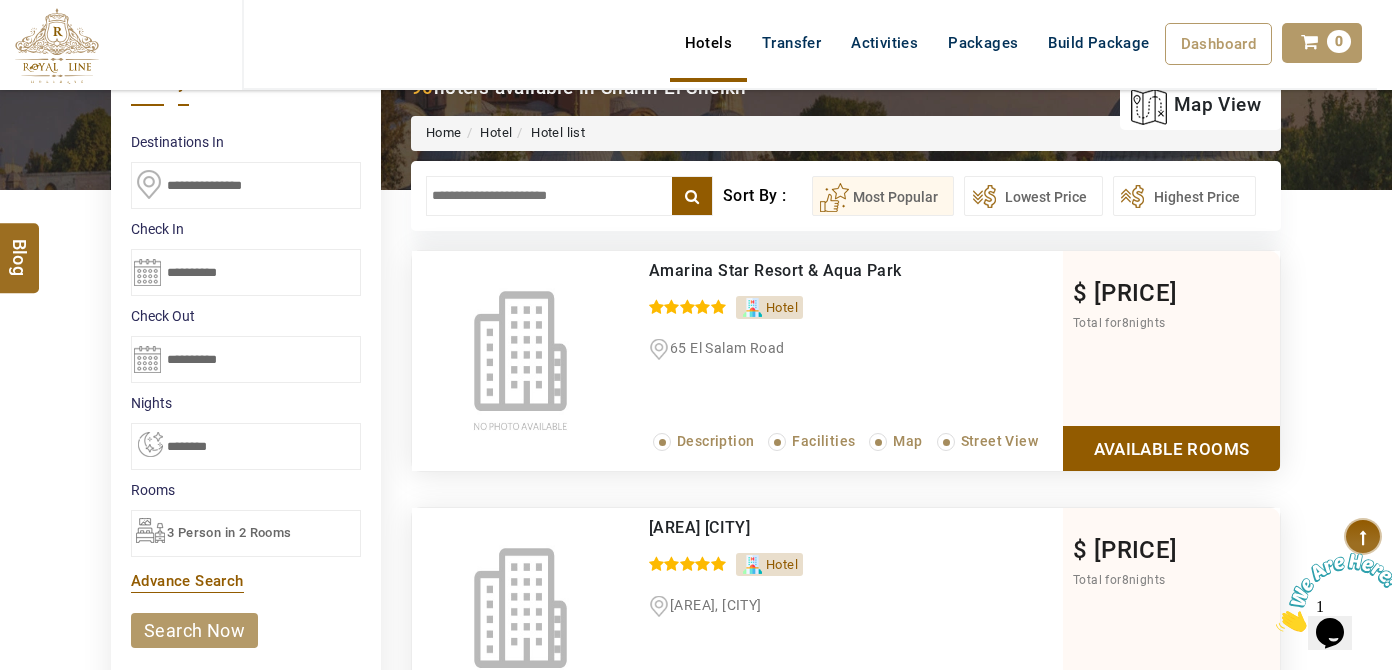 click on "search now" at bounding box center [194, 630] 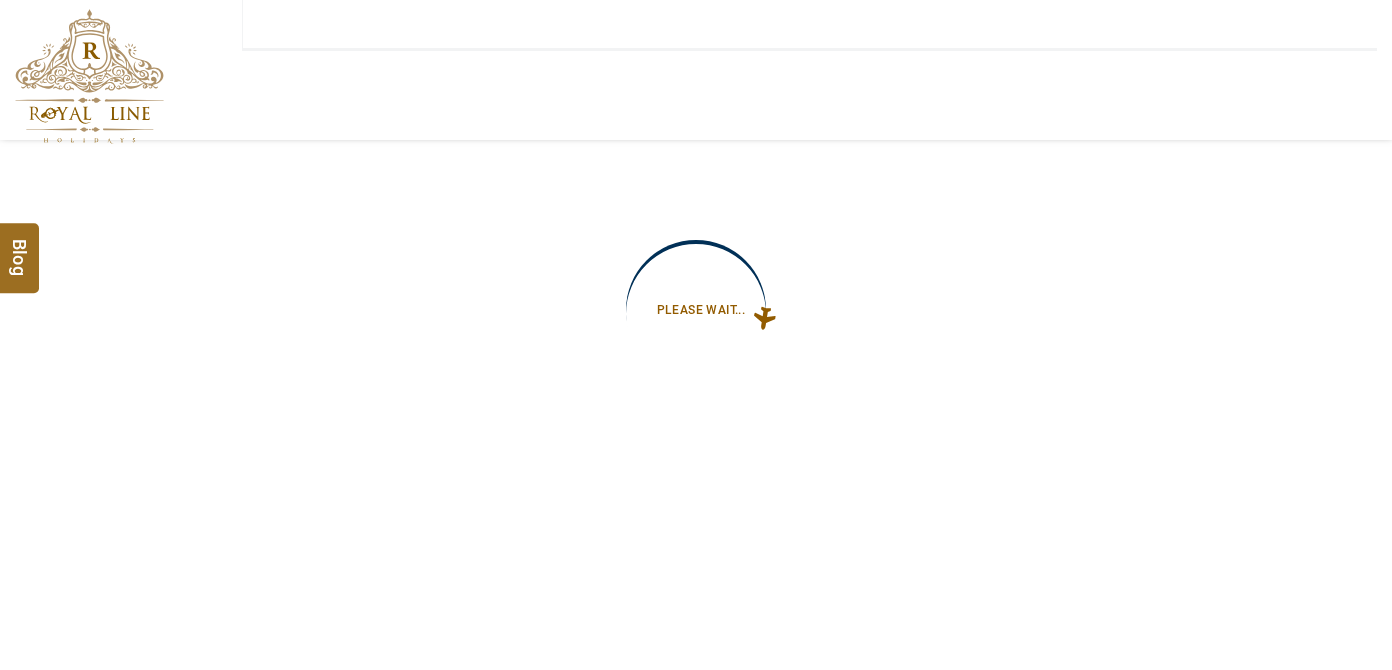 type on "**********" 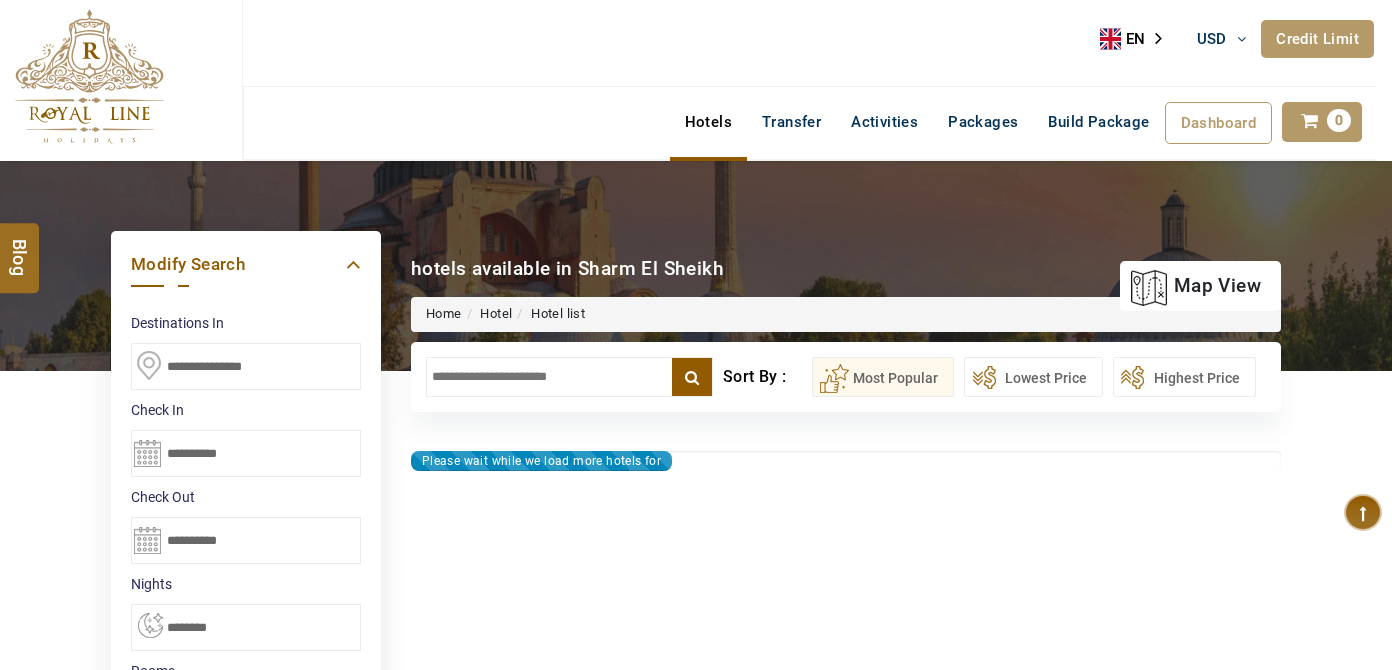 type on "**********" 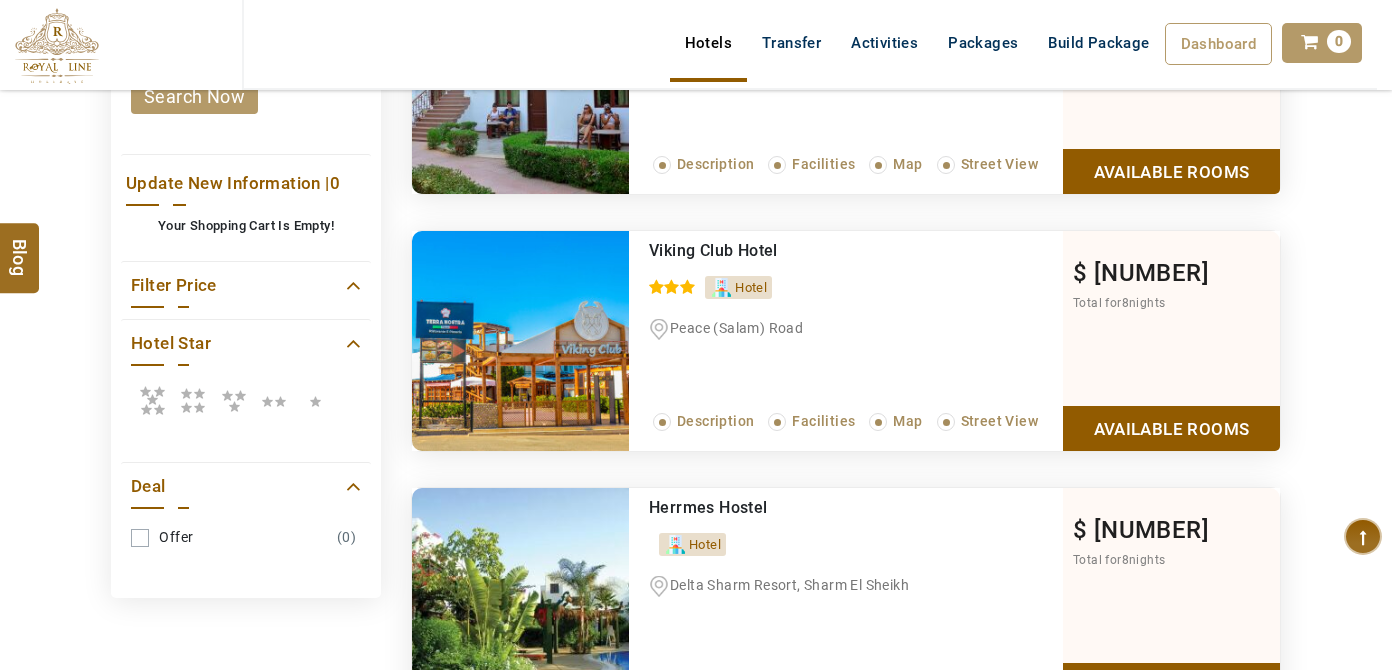 scroll, scrollTop: 727, scrollLeft: 0, axis: vertical 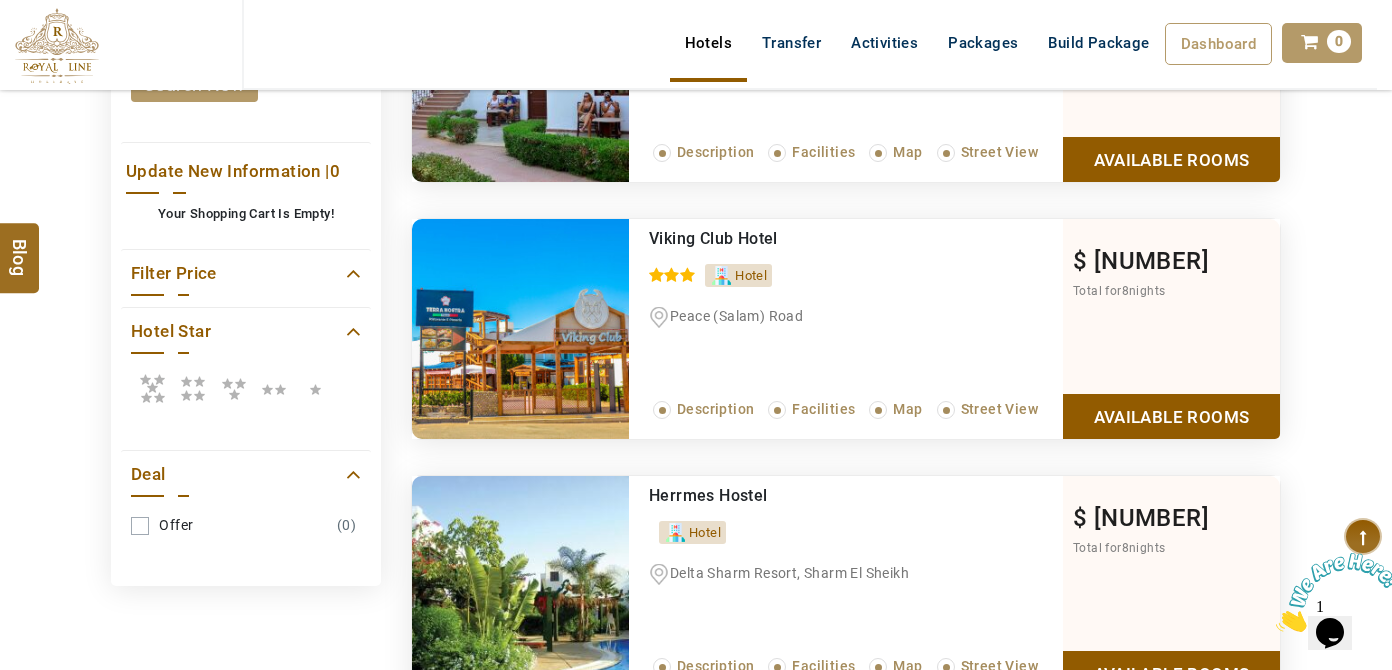 click at bounding box center (152, 388) 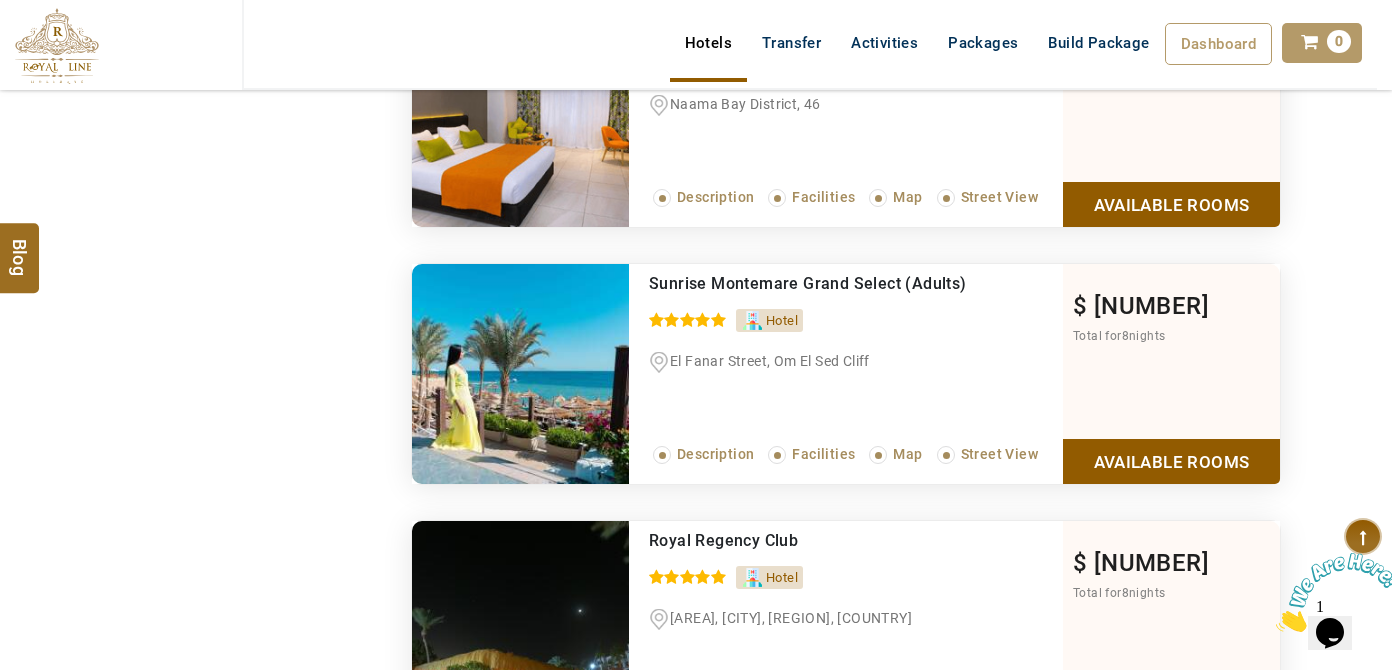 scroll, scrollTop: 1454, scrollLeft: 0, axis: vertical 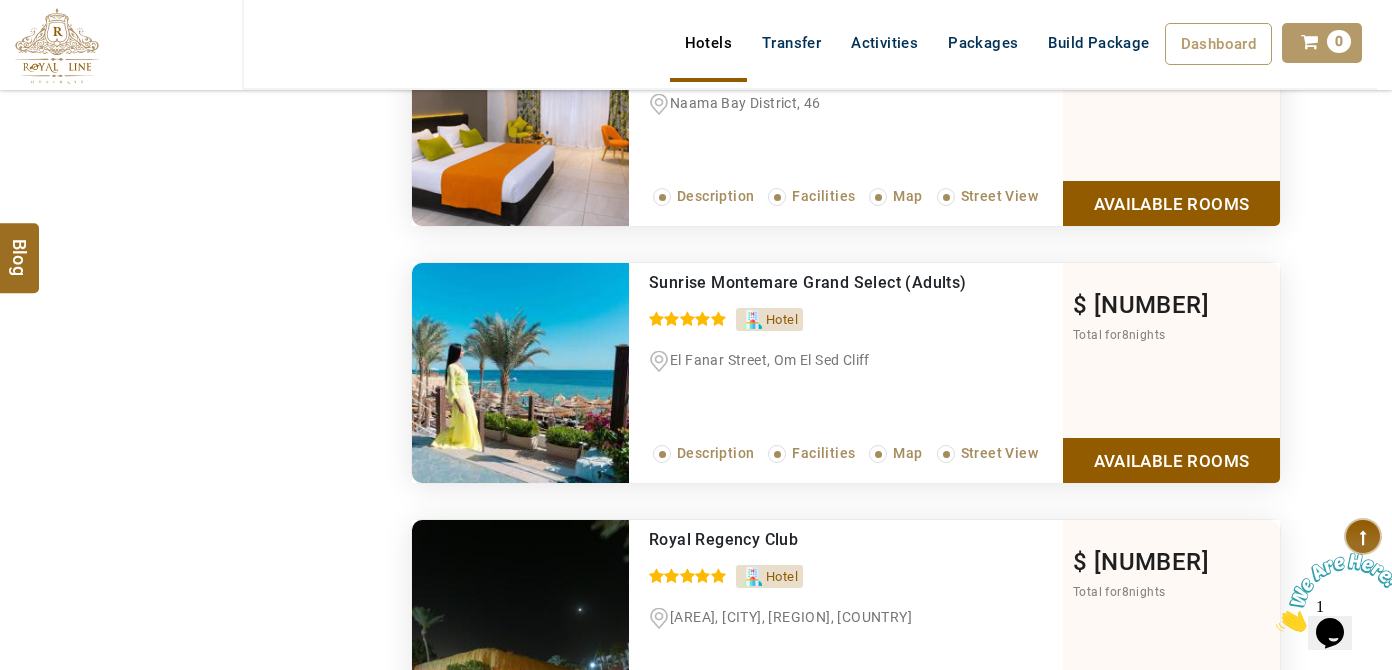 click on "Sunrise Montemare Grand Select (Adults)" at bounding box center [808, 282] 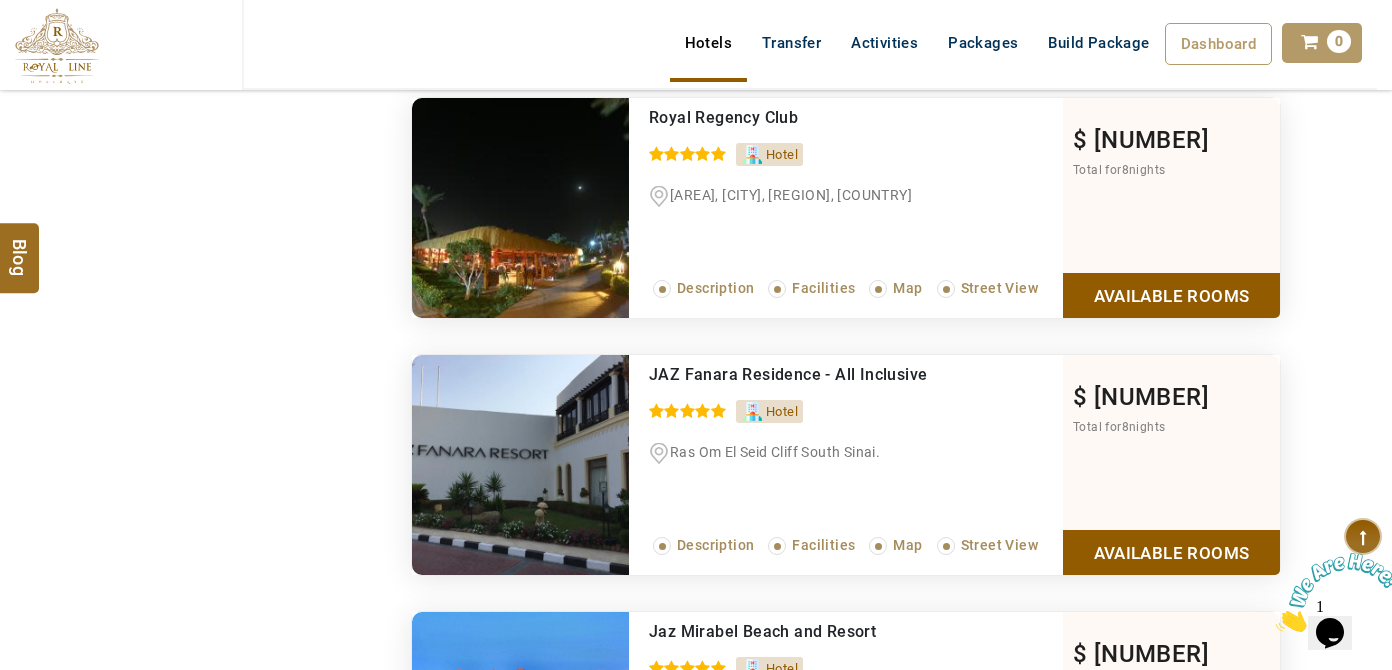 scroll, scrollTop: 1909, scrollLeft: 0, axis: vertical 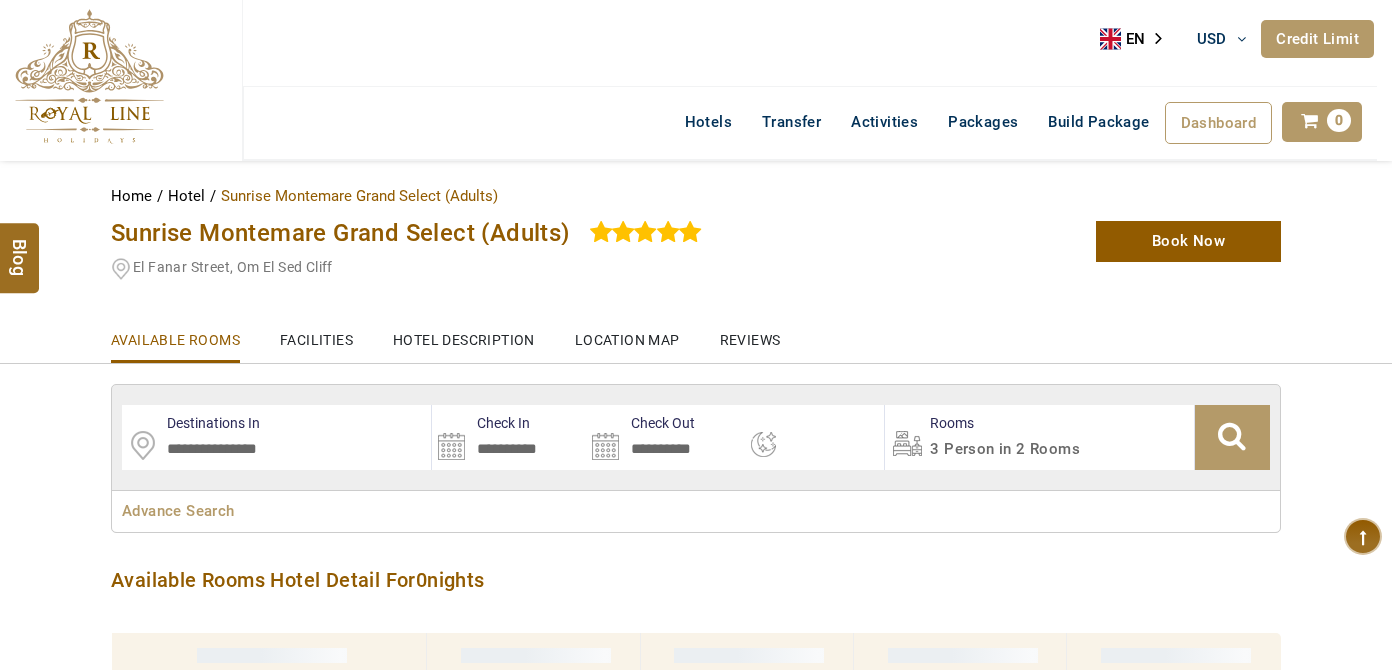 select 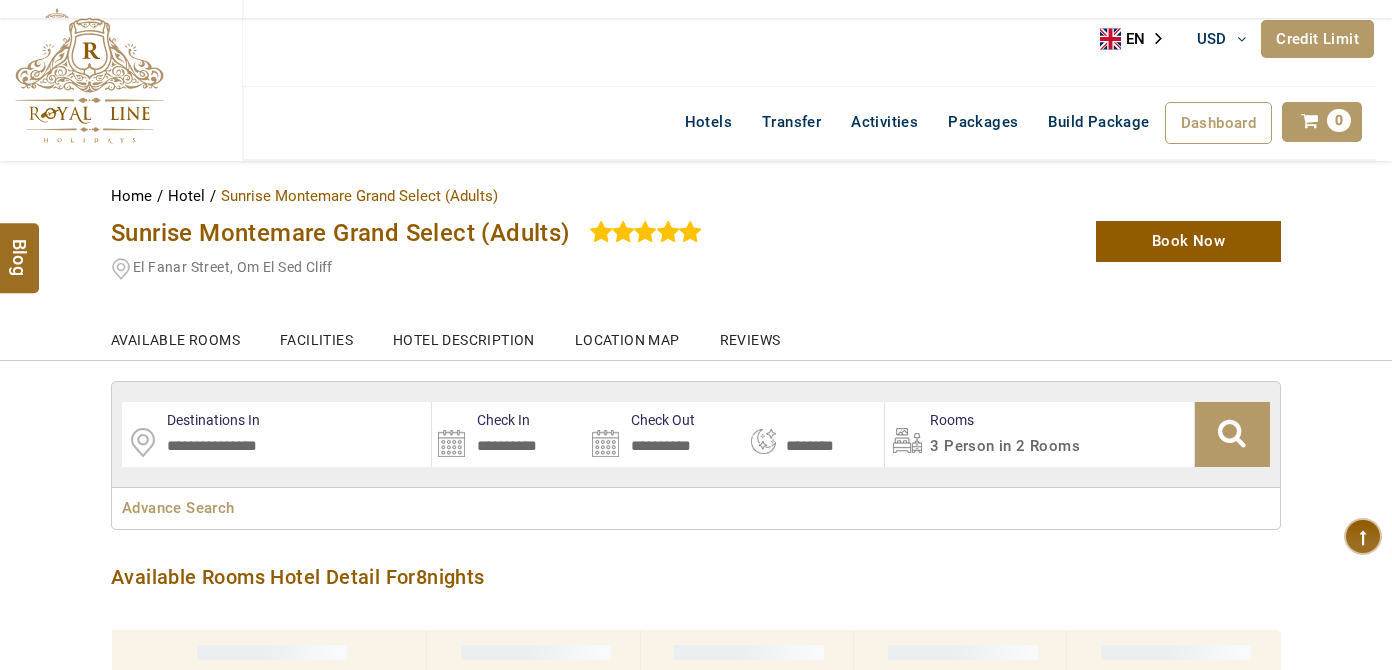 scroll, scrollTop: 363, scrollLeft: 0, axis: vertical 